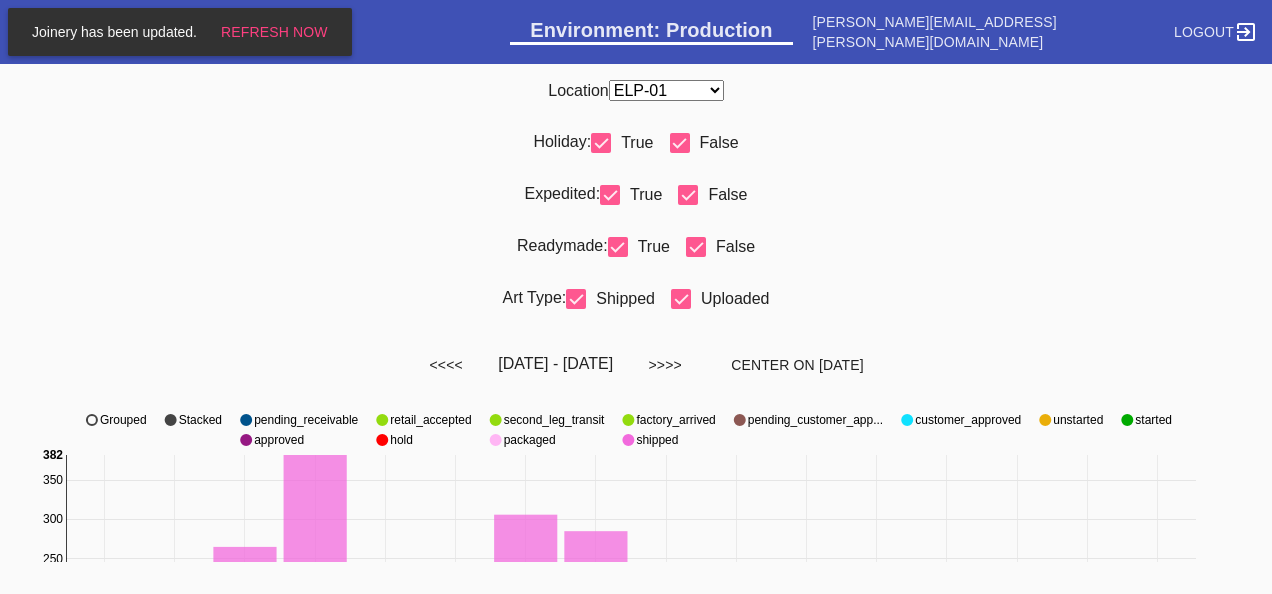scroll, scrollTop: 0, scrollLeft: 0, axis: both 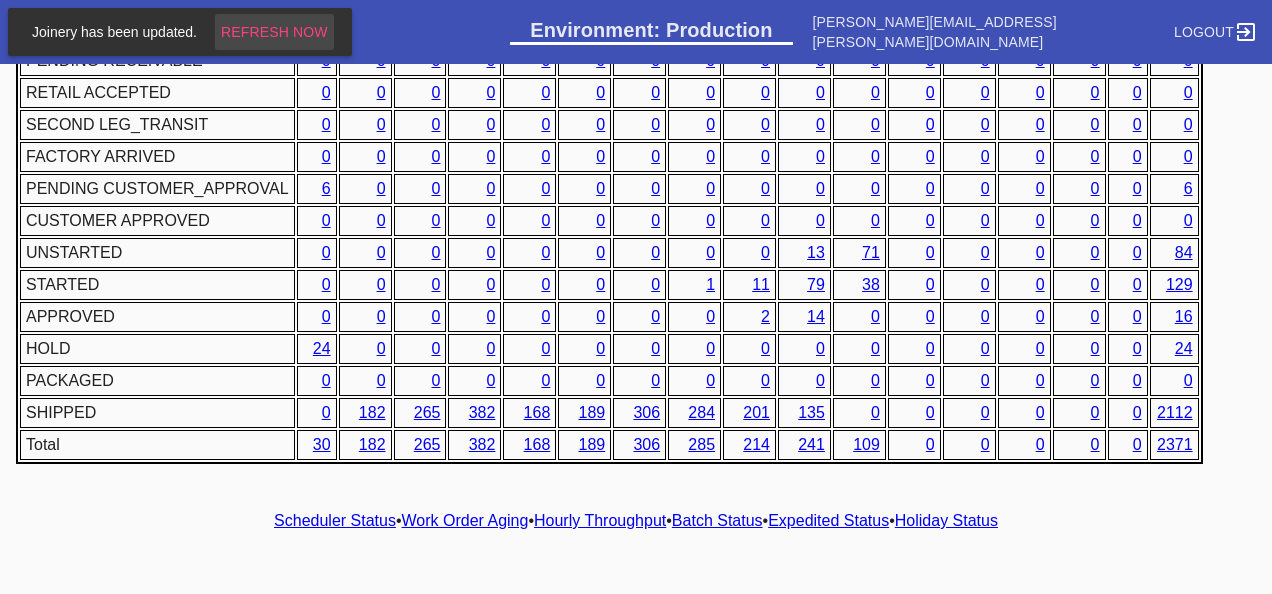 click on "Refresh Now" at bounding box center [274, 32] 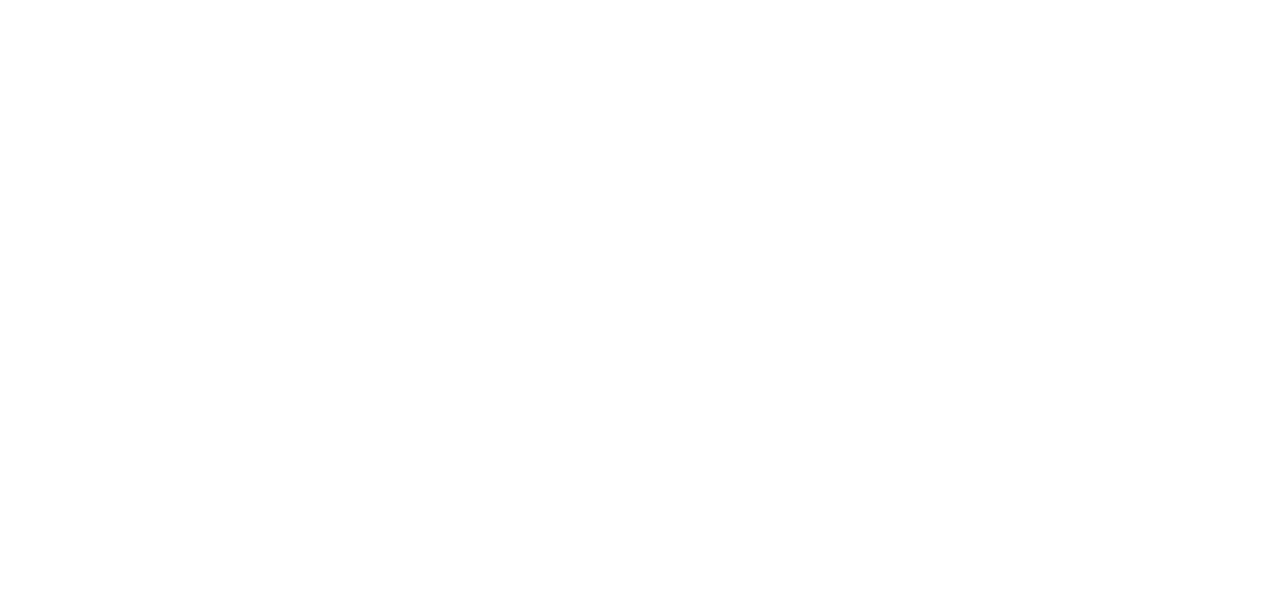scroll, scrollTop: 0, scrollLeft: 0, axis: both 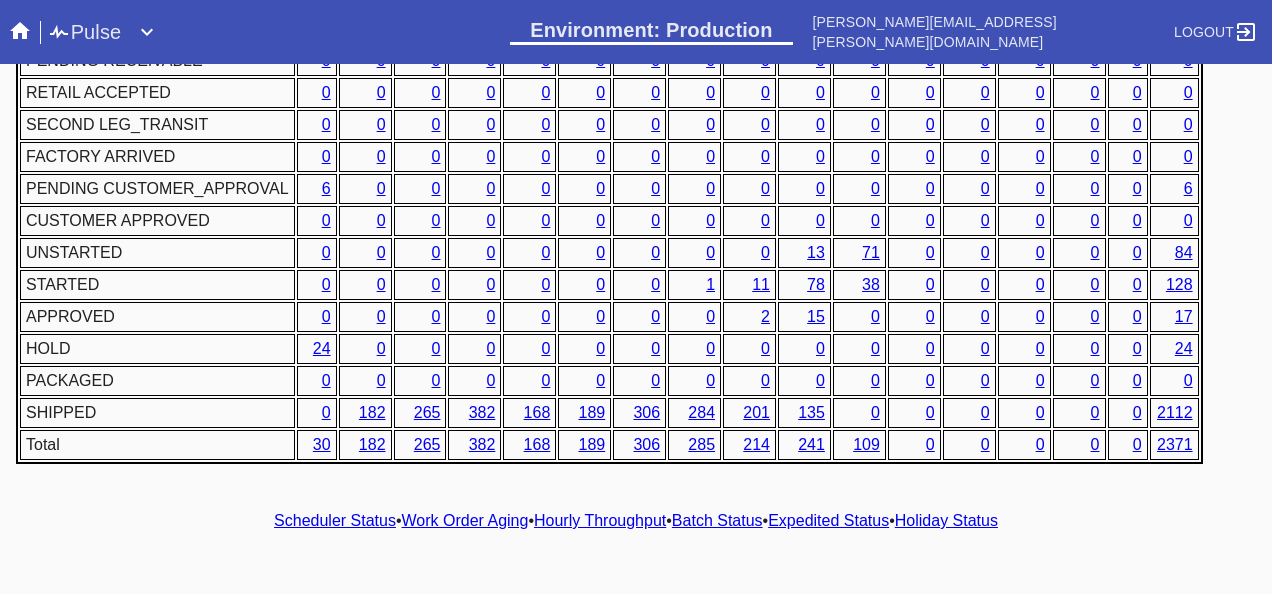 click on "Hourly Throughput" at bounding box center (600, 520) 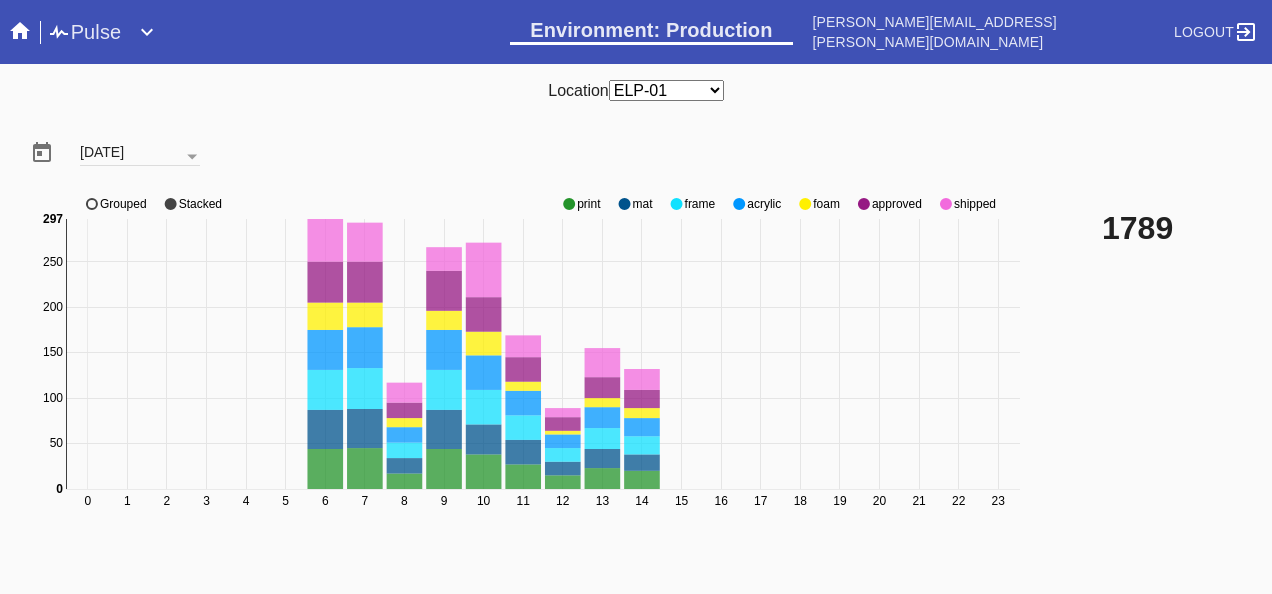 click 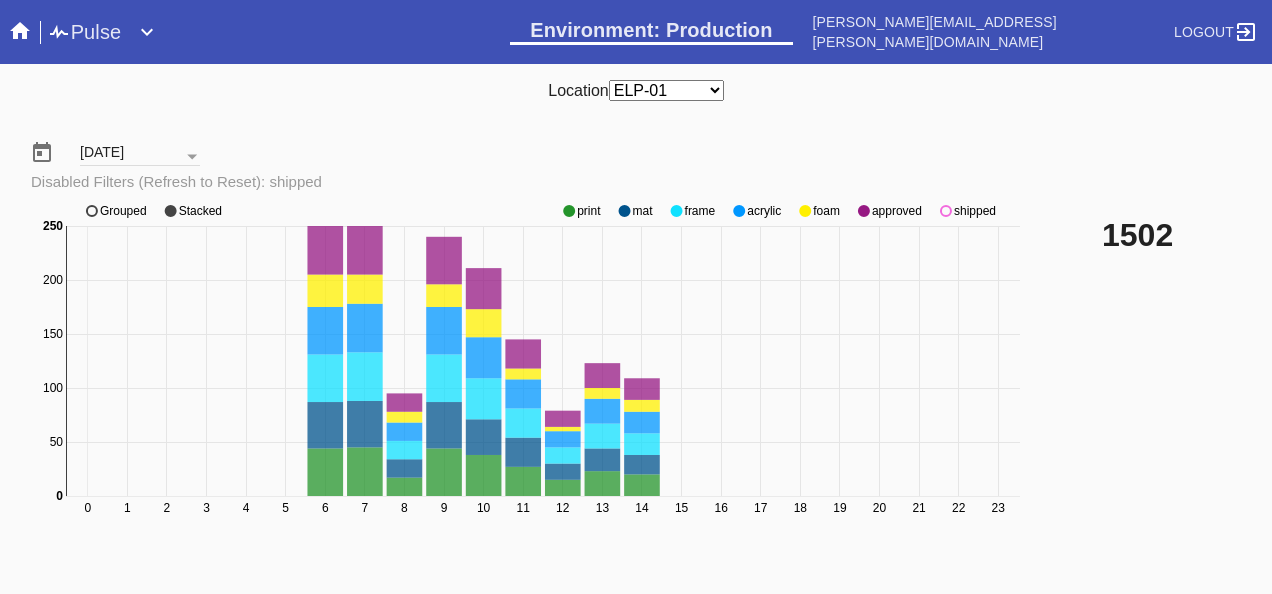 click 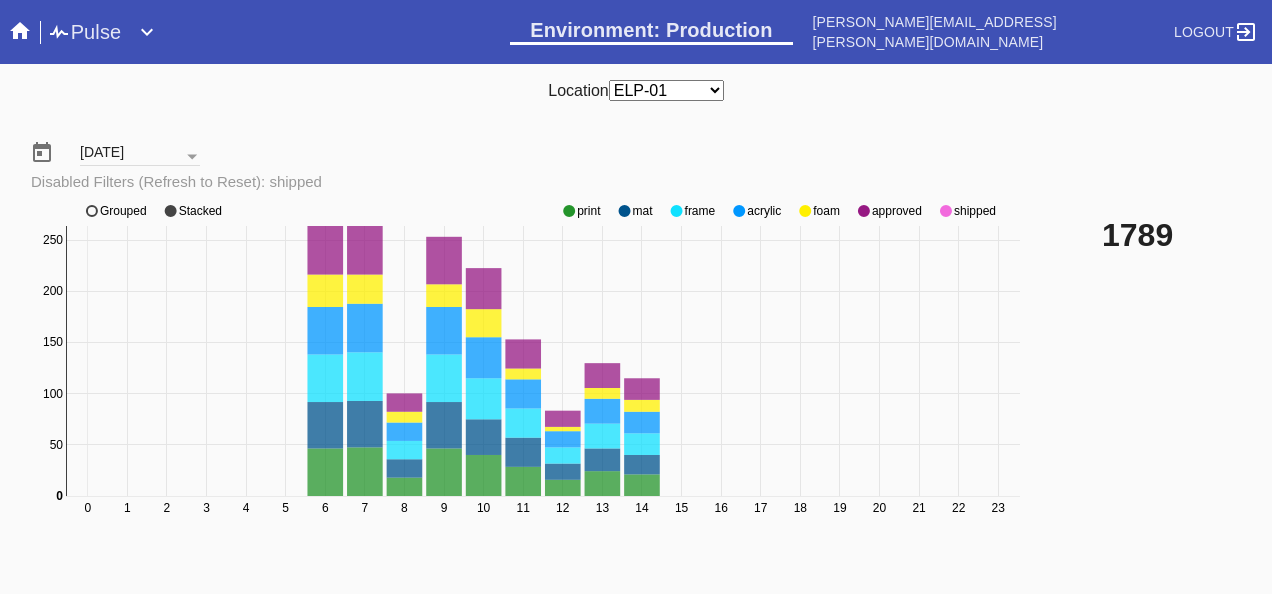 click 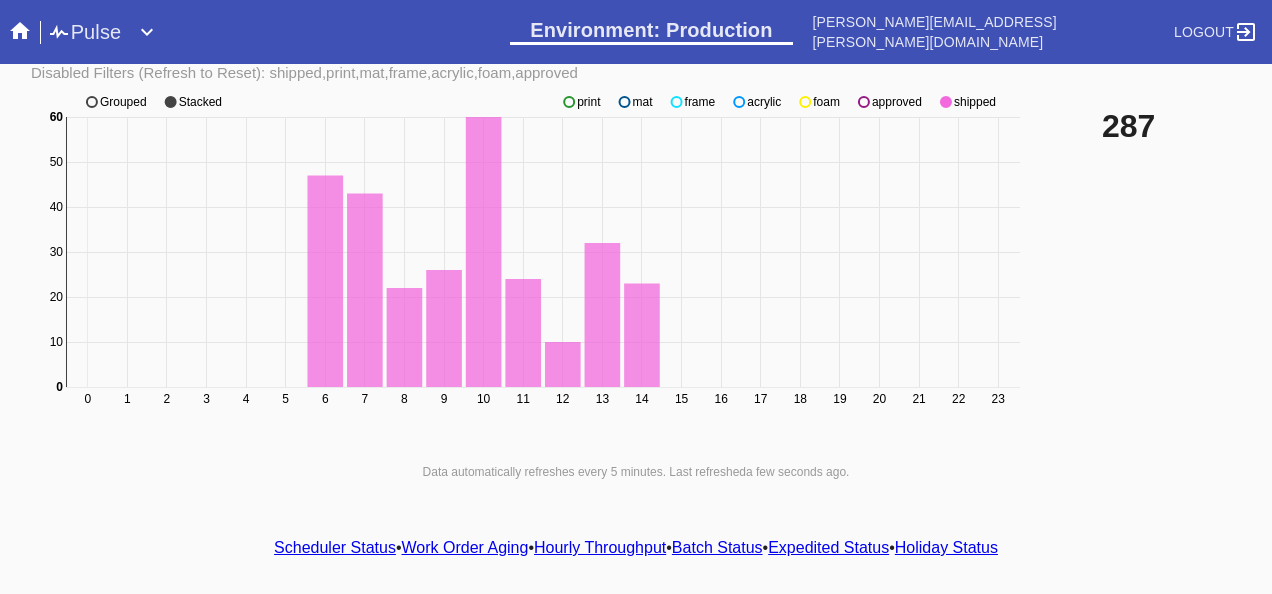 scroll, scrollTop: 140, scrollLeft: 0, axis: vertical 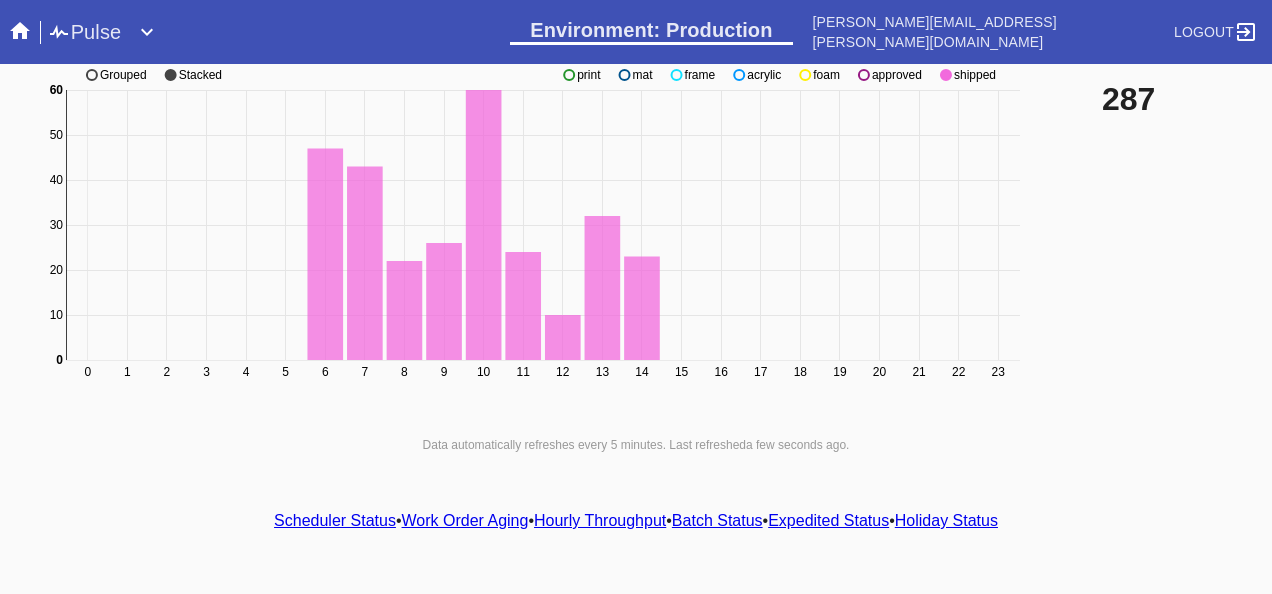 click on "Scheduler Status" at bounding box center (335, 520) 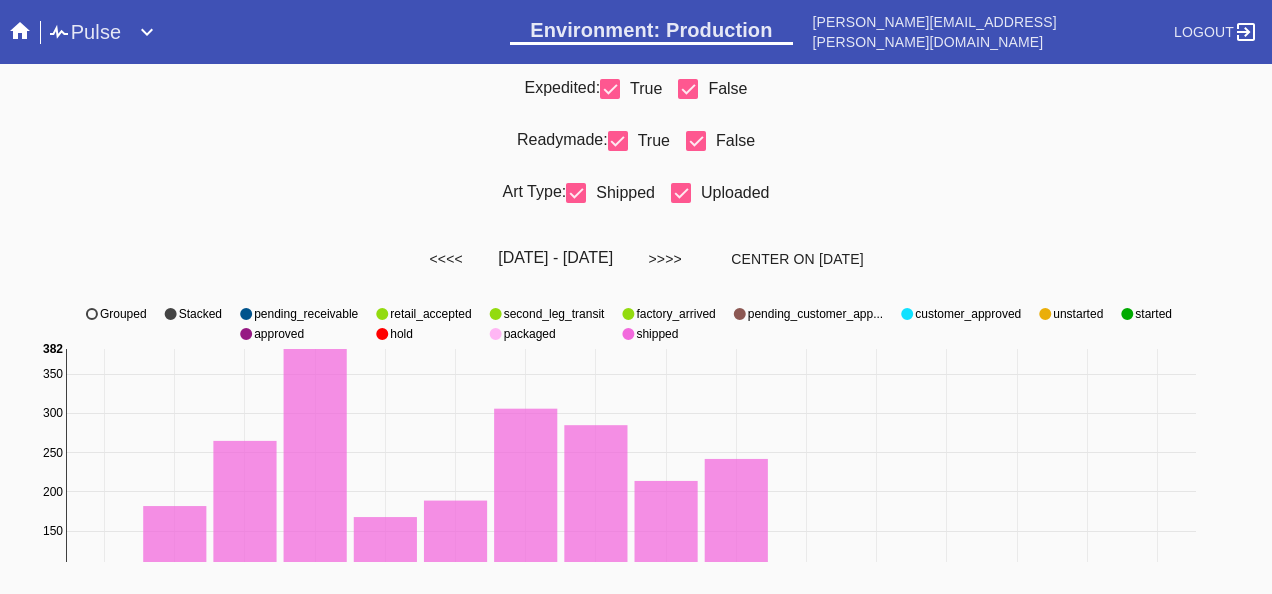 scroll, scrollTop: 0, scrollLeft: 0, axis: both 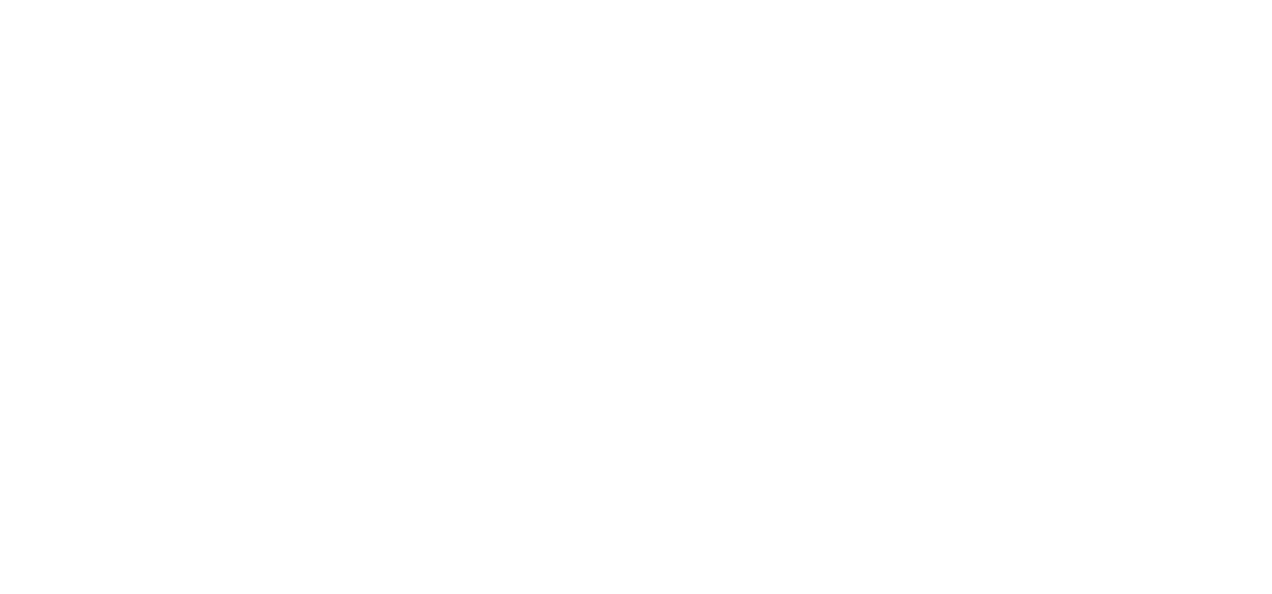 select on "number:27" 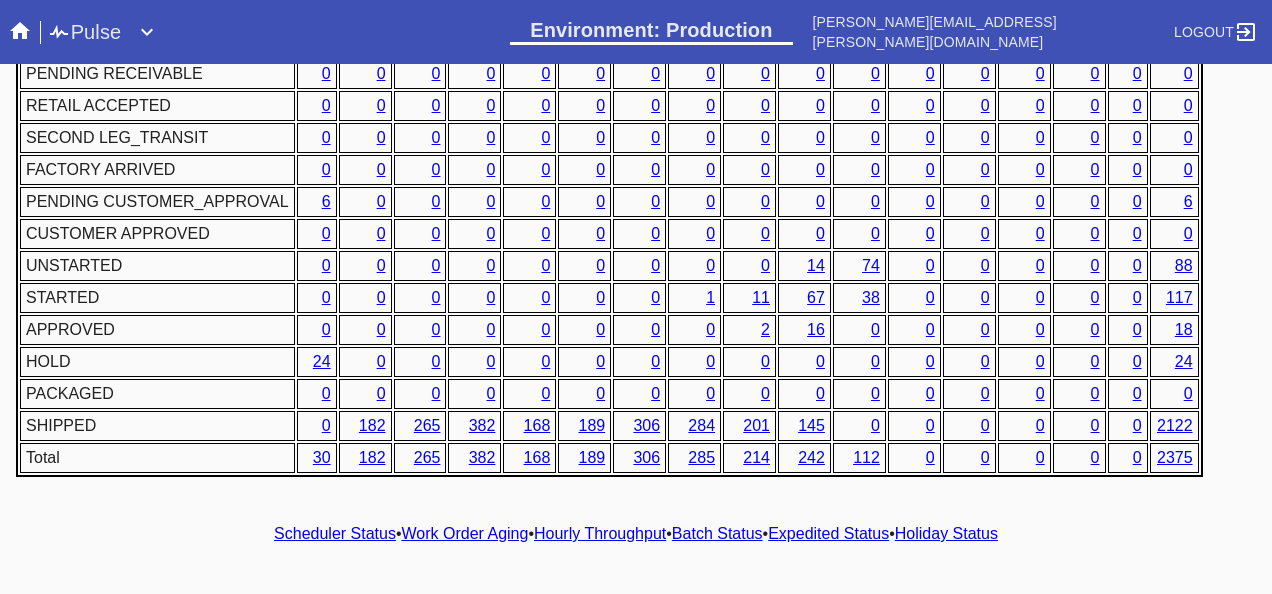 scroll, scrollTop: 1076, scrollLeft: 0, axis: vertical 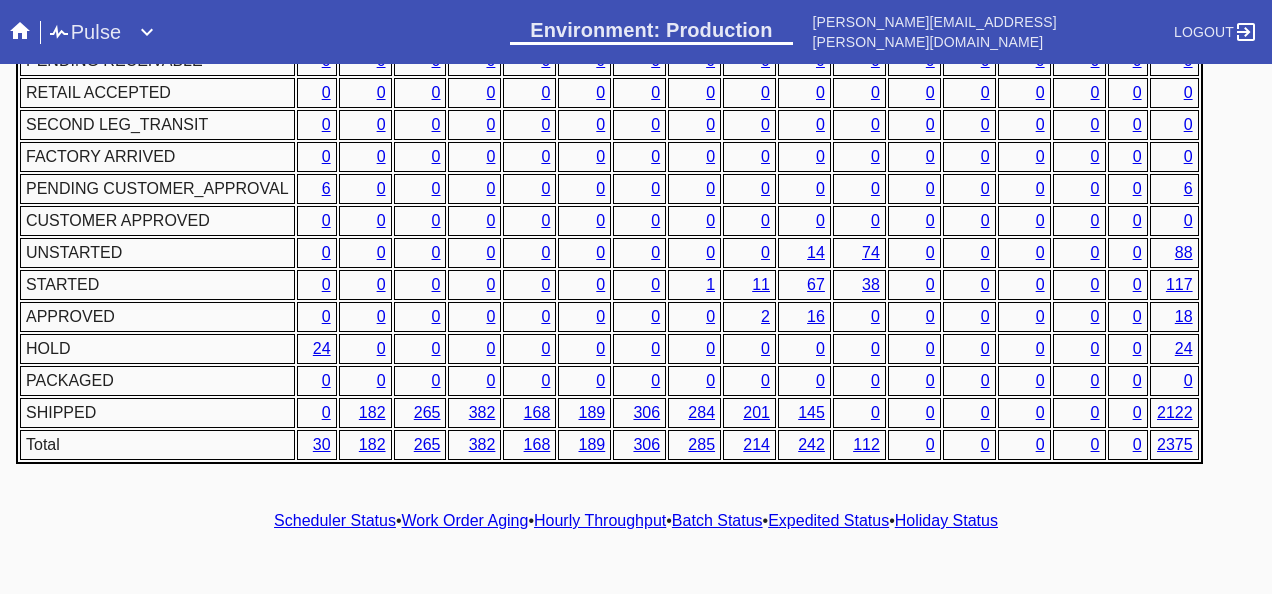 click on "Hourly Throughput" at bounding box center (600, 520) 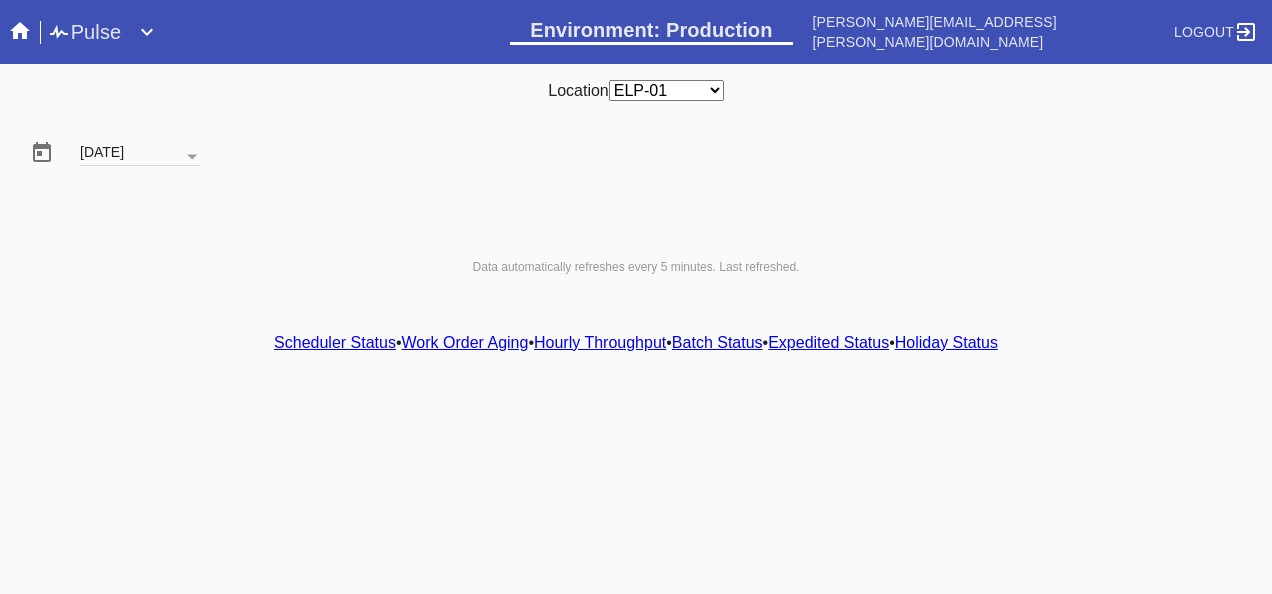 scroll, scrollTop: 0, scrollLeft: 0, axis: both 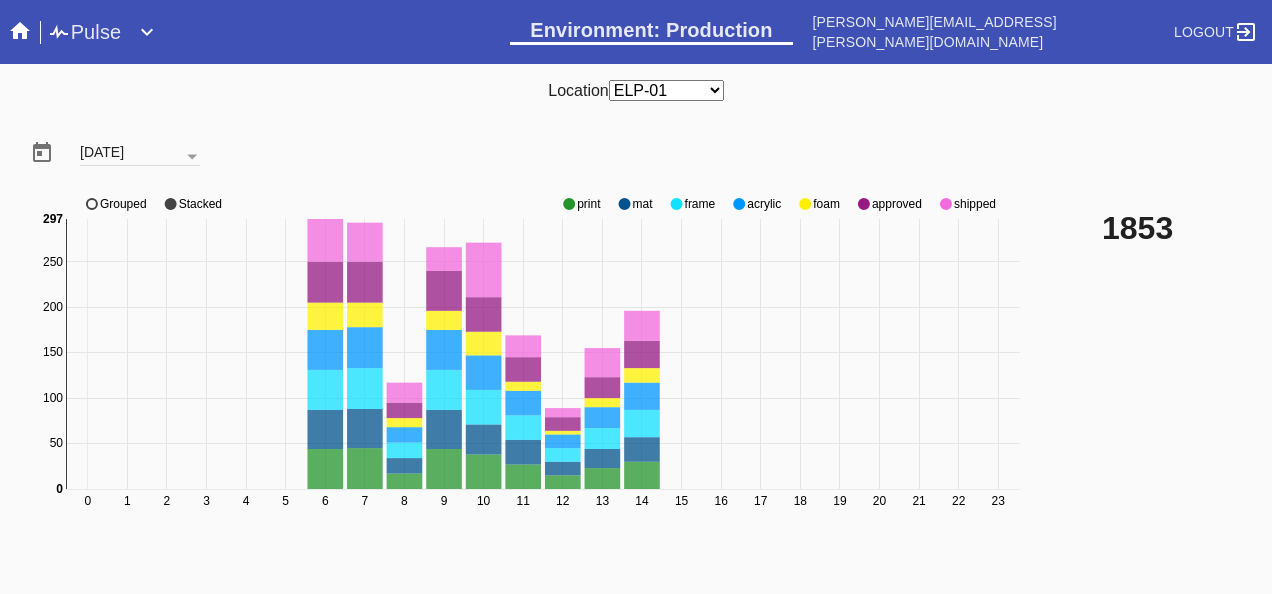 click on "0 1 2 3 4 5 6 7 8 9 10 11 12 13 14 15 16 17 18 19 20 21 22 23 0 50 100 150 200 250 0 297 print mat frame acrylic foam approved shipped Grouped Stacked" 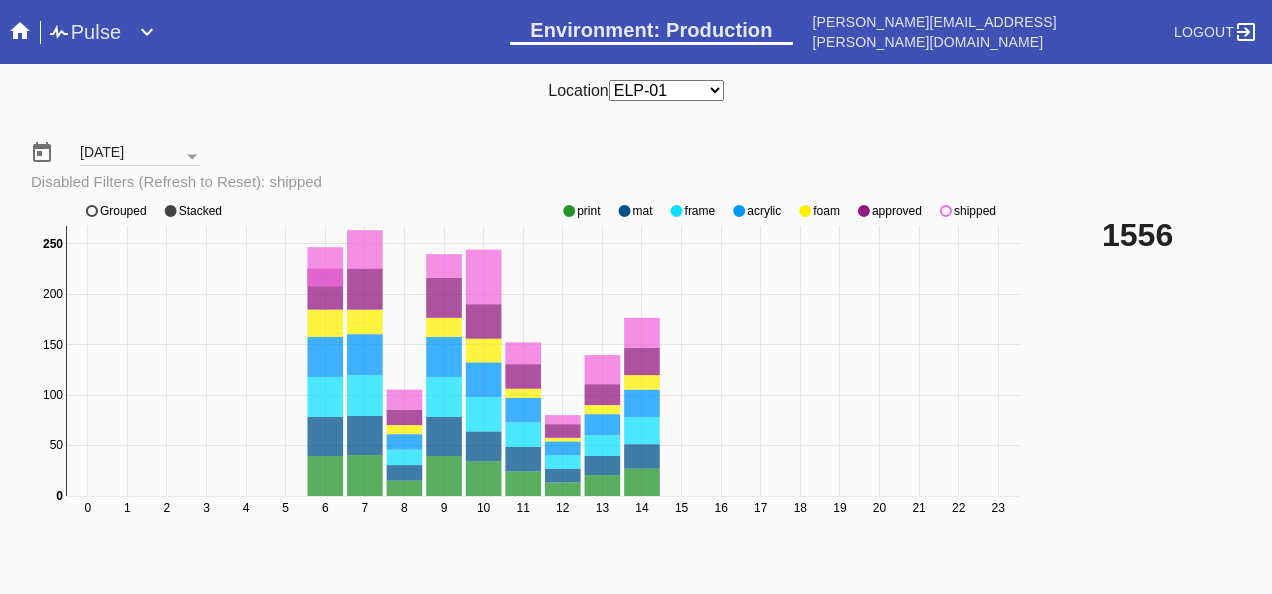click on "0 1 2 3 4 5 6 7 8 9 10 11 12 13 14 15 16 17 18 19 20 21 22 23 0 50 100 150 200 250 0 250 print mat frame acrylic foam approved shipped Grouped Stacked" 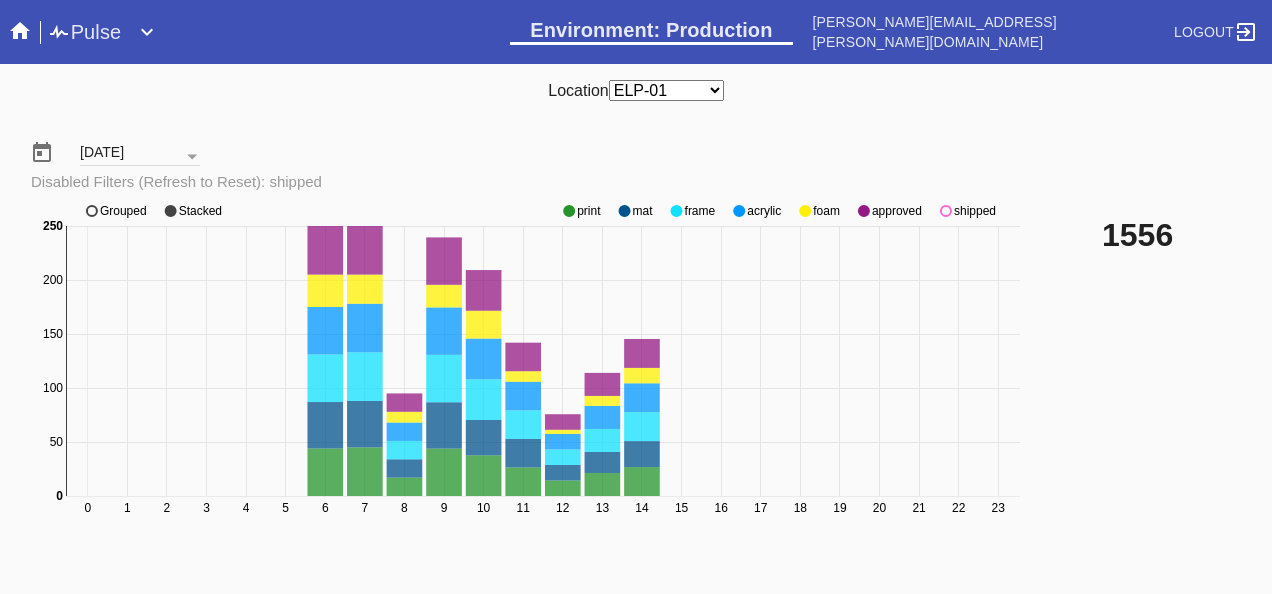 click on "0 1 2 3 4 5 6 7 8 9 10 11 12 13 14 15 16 17 18 19 20 21 22 23 0 50 100 150 200 250 0 250 print mat frame acrylic foam approved shipped Grouped Stacked" 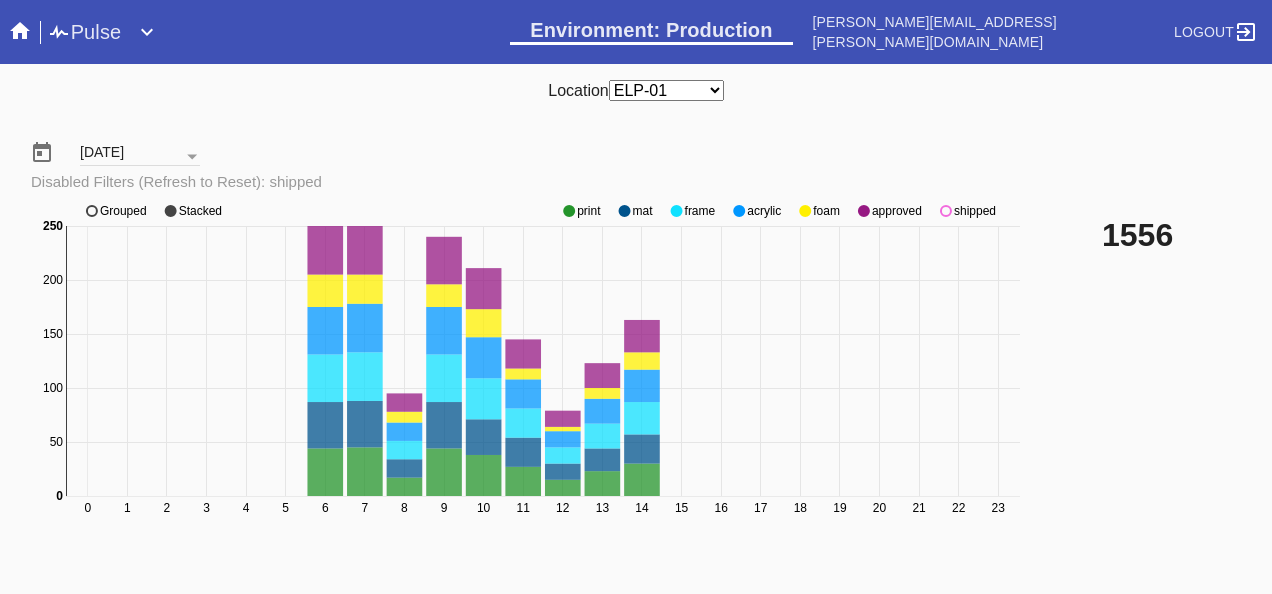 click 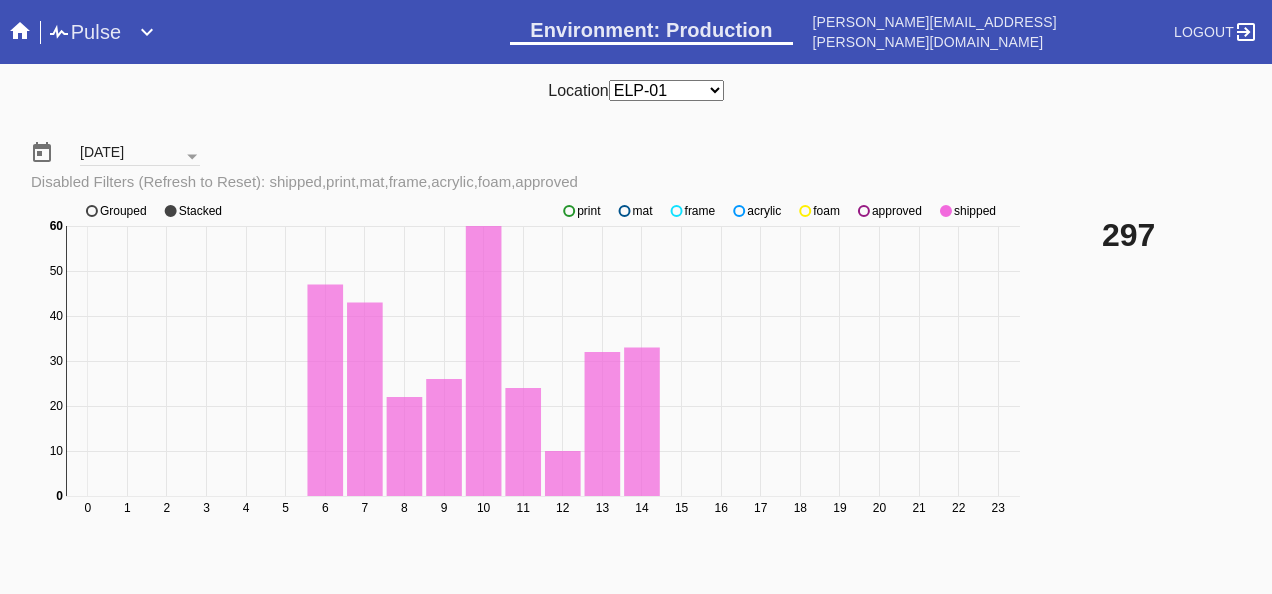 scroll, scrollTop: 140, scrollLeft: 0, axis: vertical 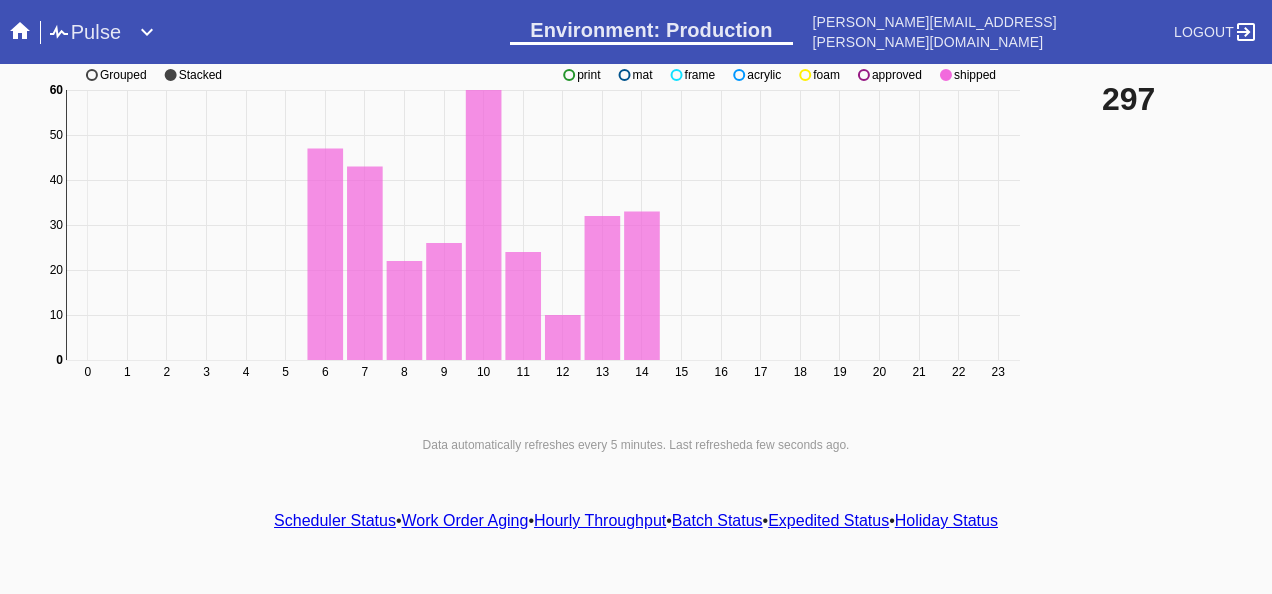 click on "Scheduler Status" at bounding box center (335, 520) 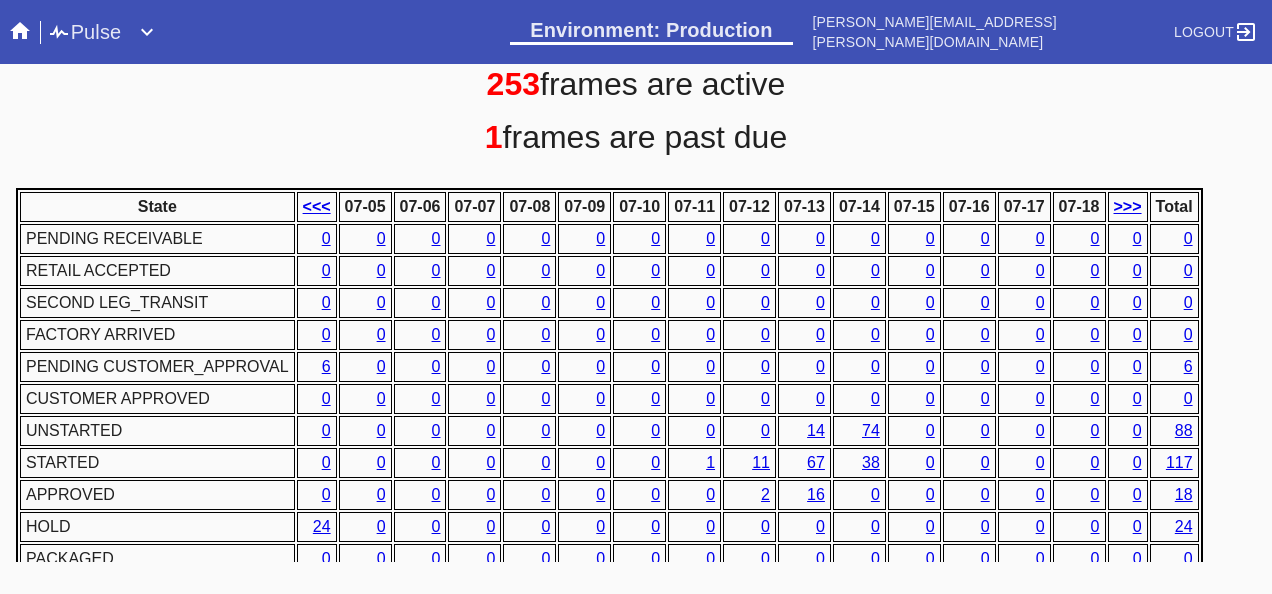 scroll, scrollTop: 976, scrollLeft: 0, axis: vertical 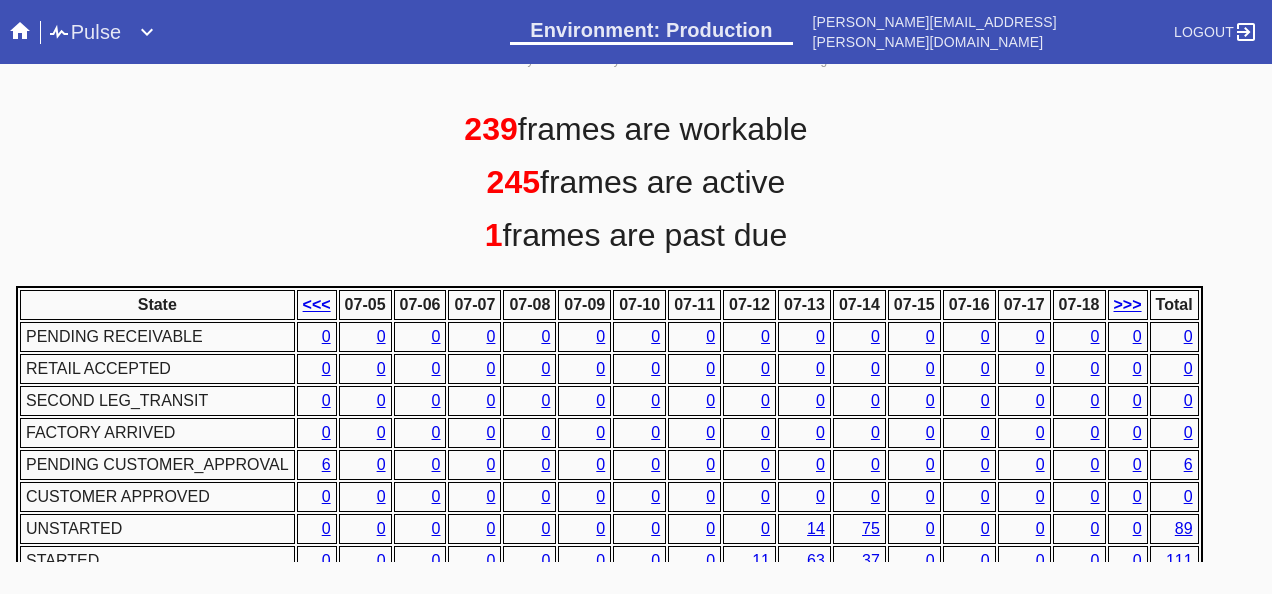 click on "245  frames are active" at bounding box center (636, 182) 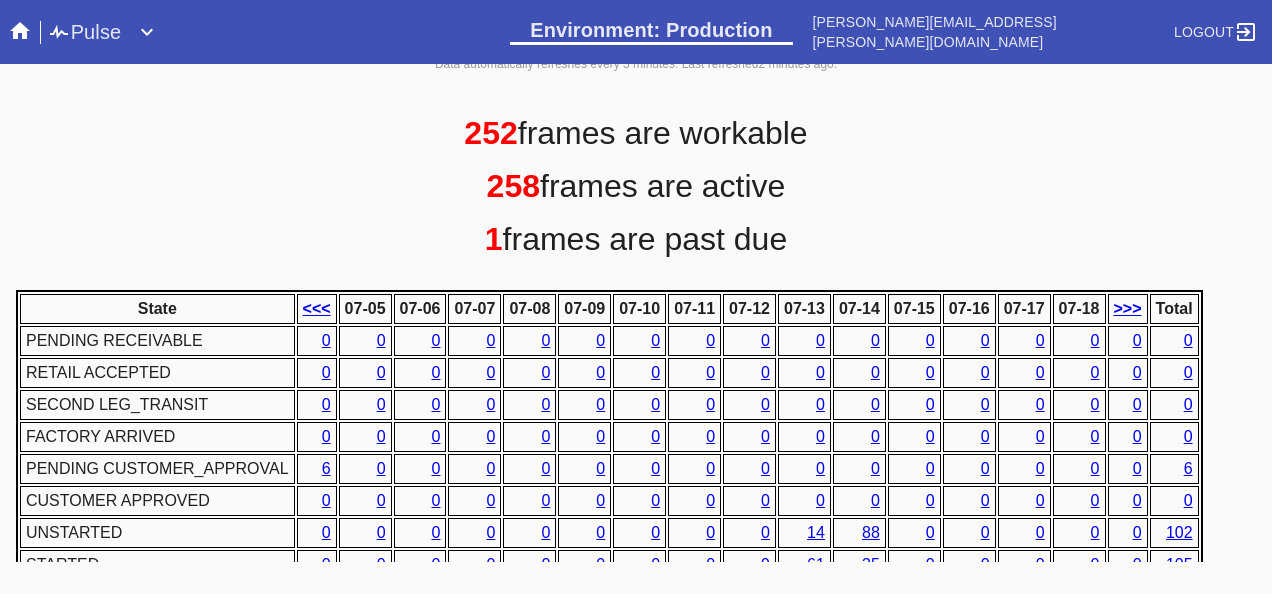 scroll, scrollTop: 1076, scrollLeft: 0, axis: vertical 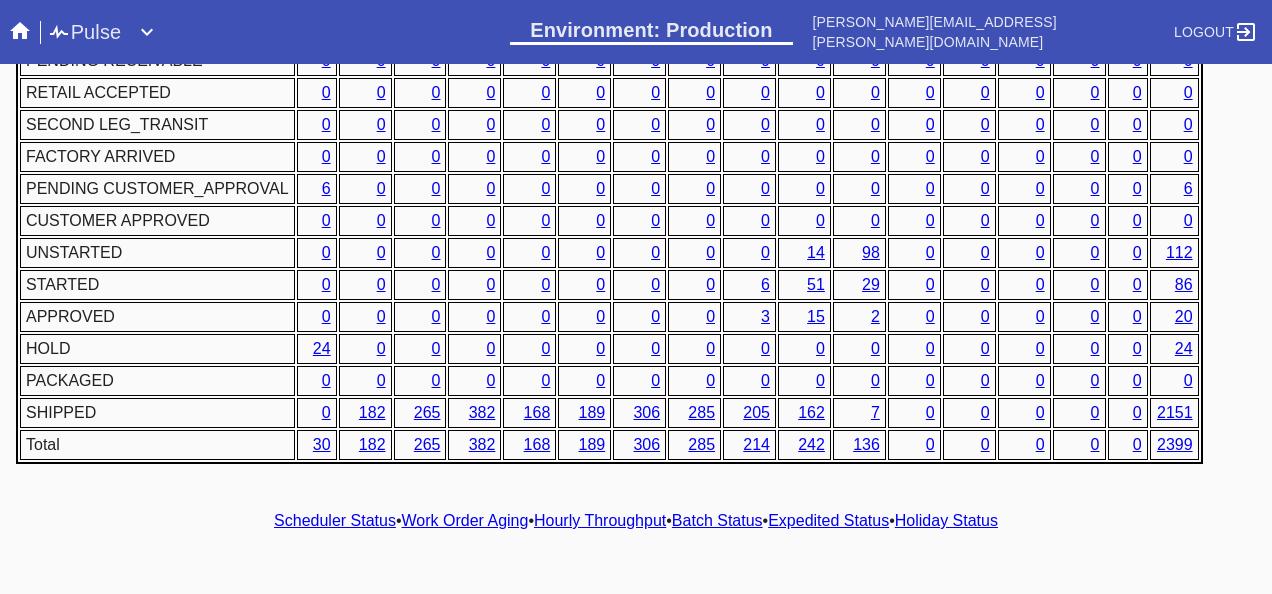 click on "Scheduler Status  •  Work Order Aging  •  Hourly Throughput  •  Batch Status  •  Expedited Status  •  Holiday Status" at bounding box center (636, 521) 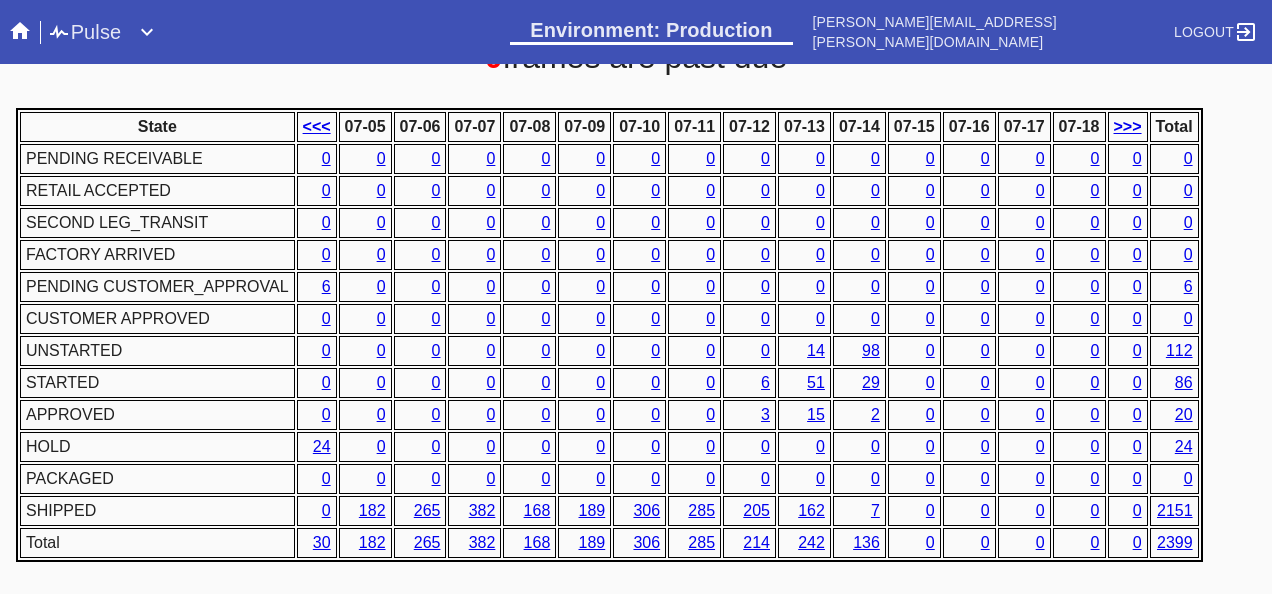 scroll, scrollTop: 976, scrollLeft: 0, axis: vertical 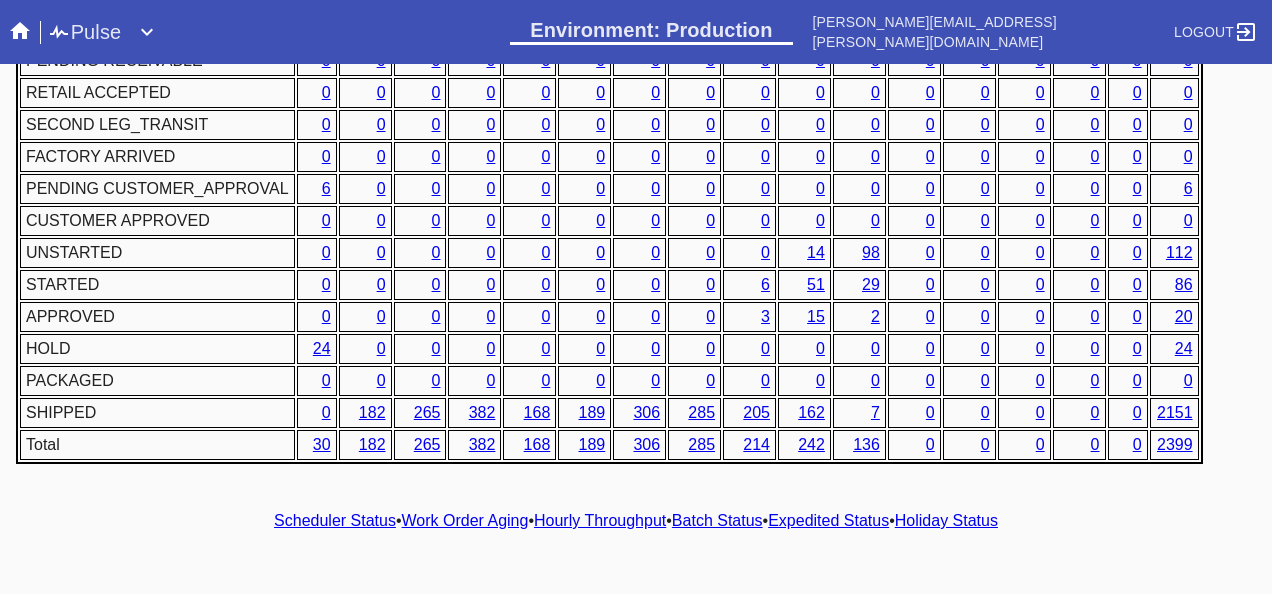 click on "Hourly Throughput" at bounding box center (600, 520) 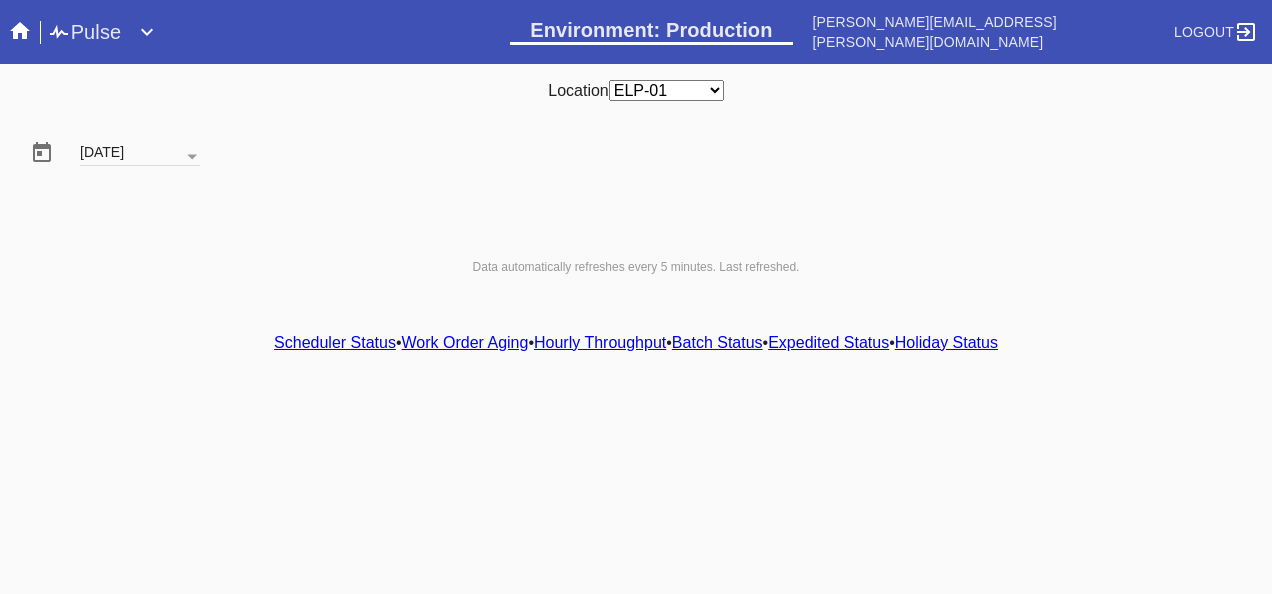 scroll, scrollTop: 0, scrollLeft: 0, axis: both 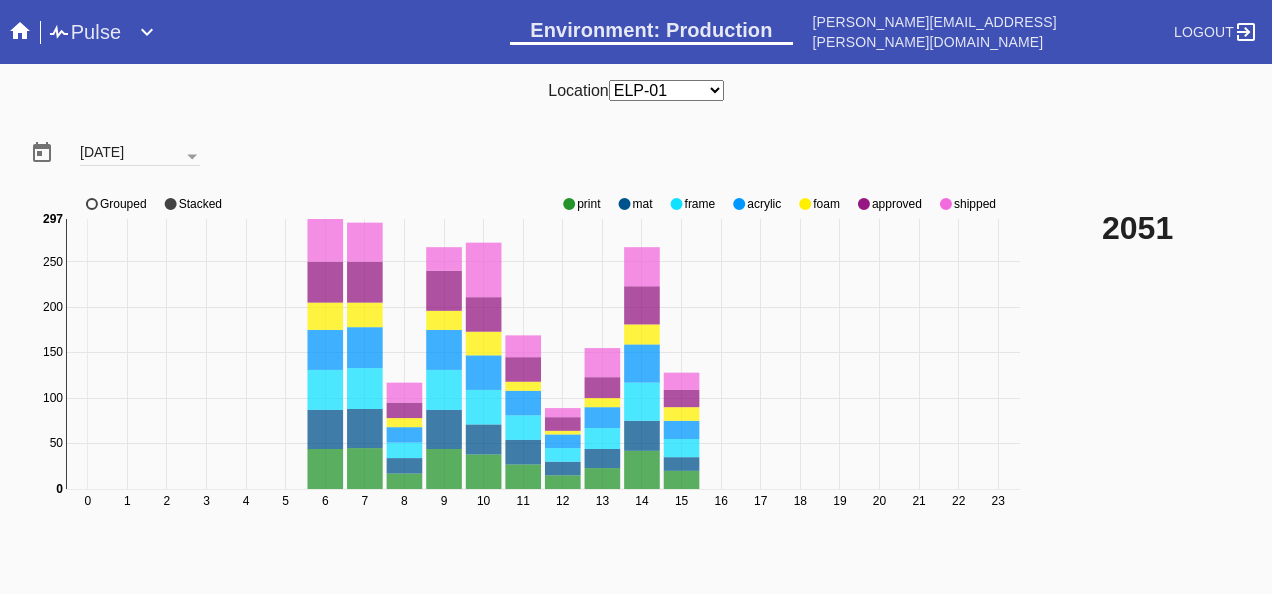 click on "0 1 2 3 4 5 6 7 8 9 10 11 12 13 14 15 16 17 18 19 20 21 22 23 0 50 100 150 200 250 0 297 print mat frame acrylic foam approved shipped Grouped Stacked" 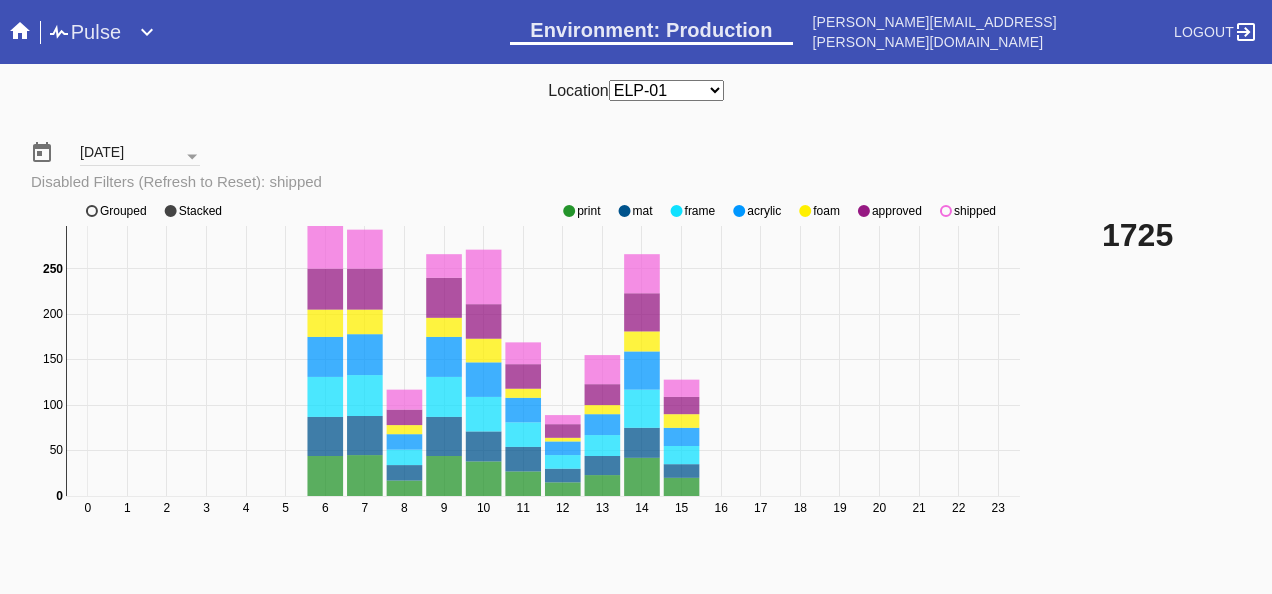 click 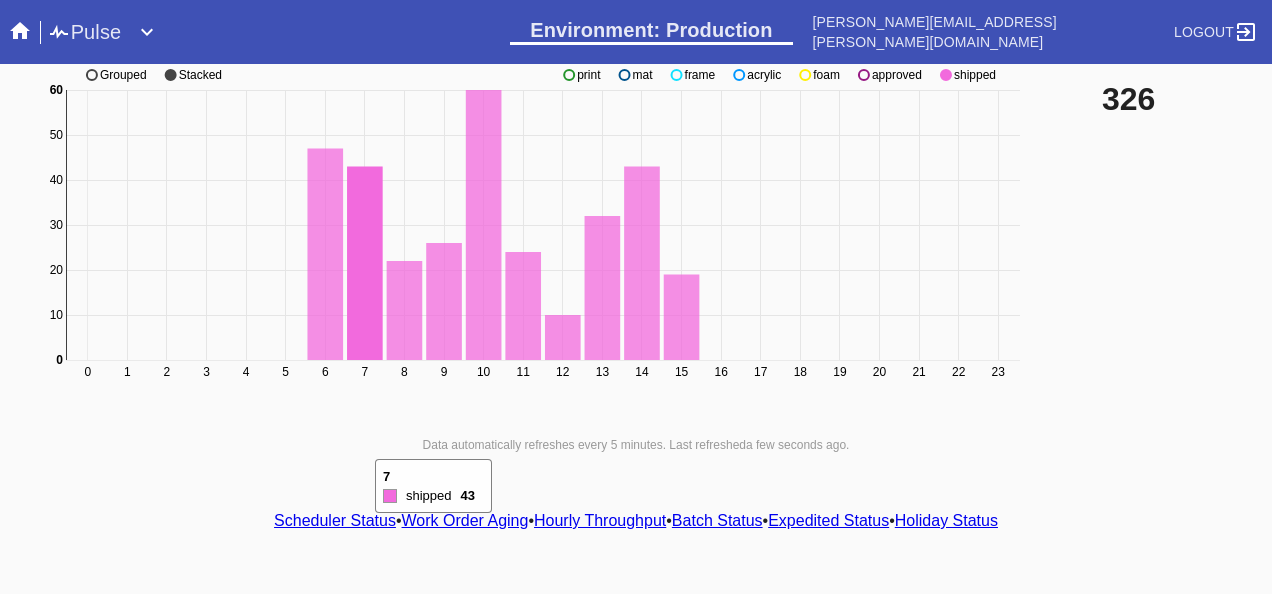 scroll, scrollTop: 140, scrollLeft: 0, axis: vertical 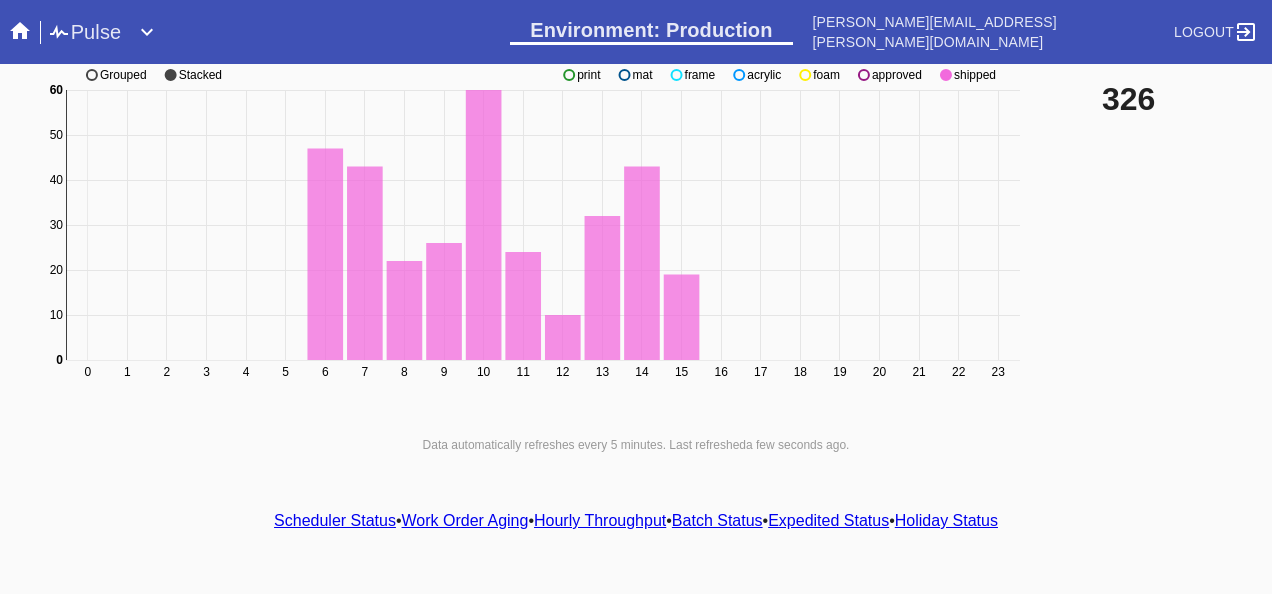 click on "Scheduler Status" at bounding box center (335, 520) 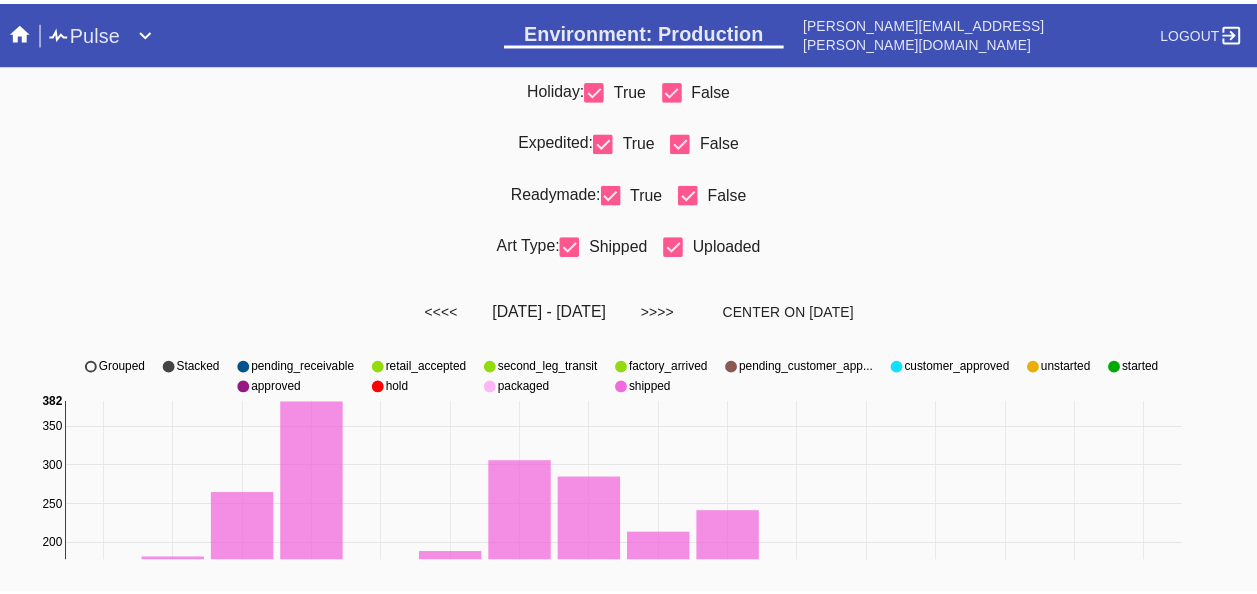 scroll, scrollTop: 0, scrollLeft: 0, axis: both 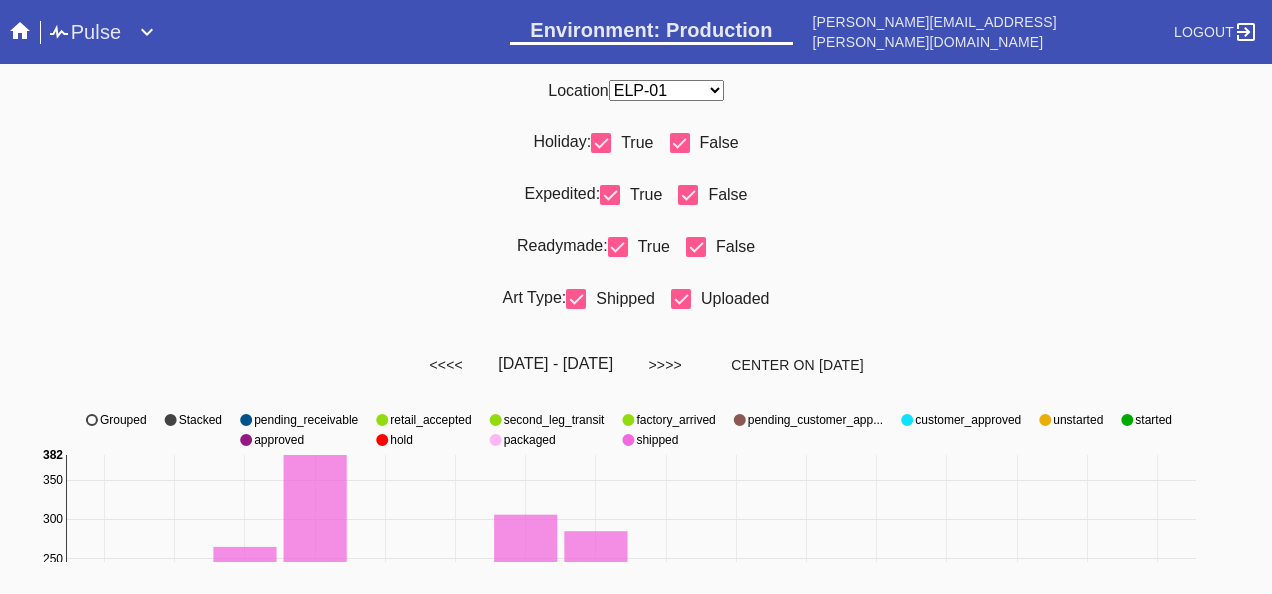 click 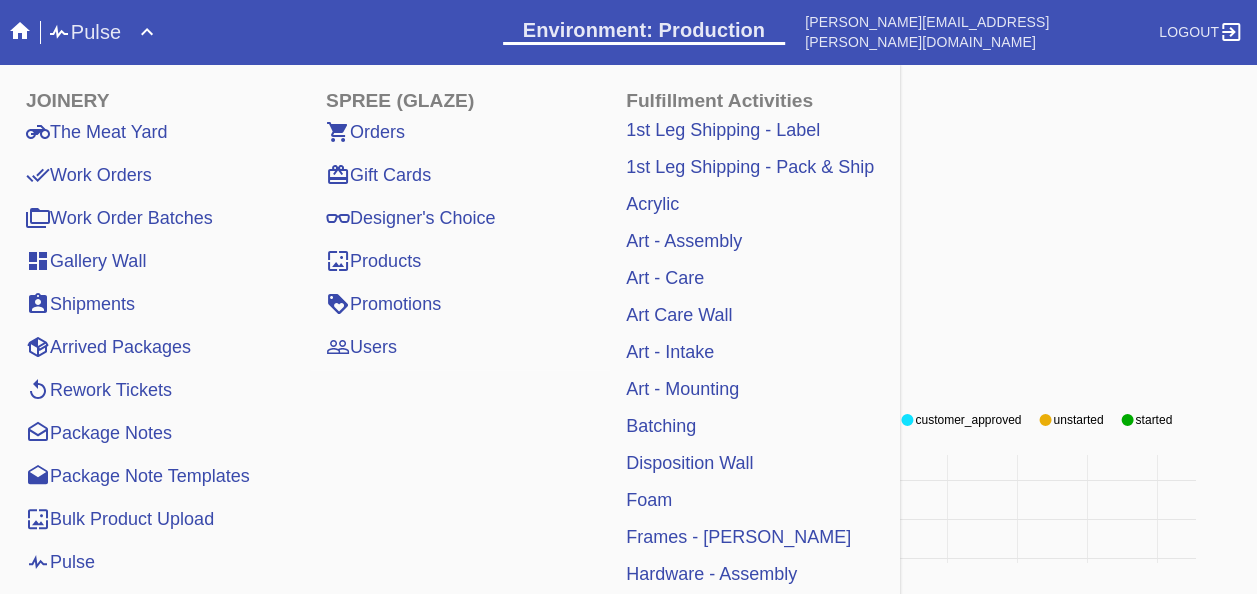 click on "Work Orders" at bounding box center [89, 175] 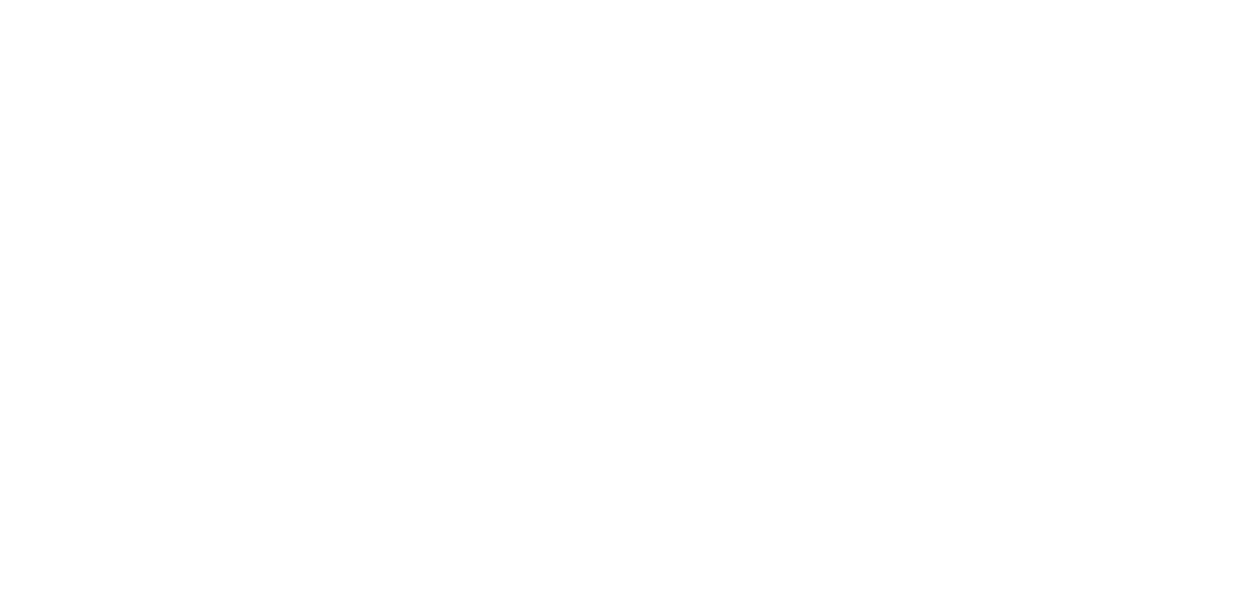 scroll, scrollTop: 0, scrollLeft: 0, axis: both 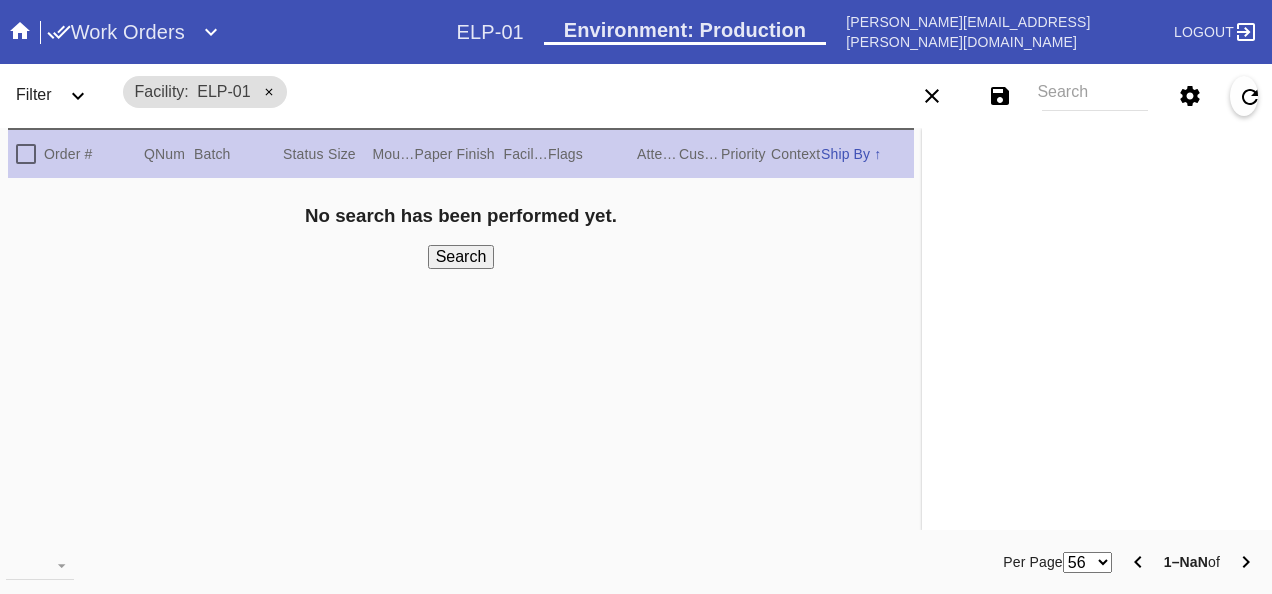 click 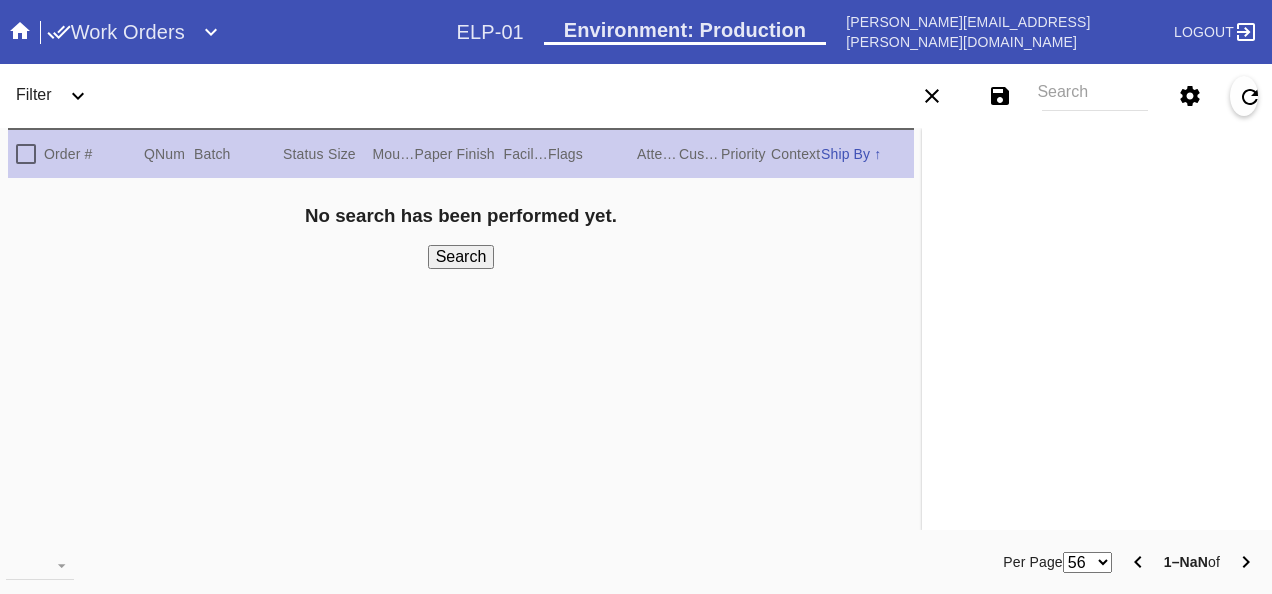 click 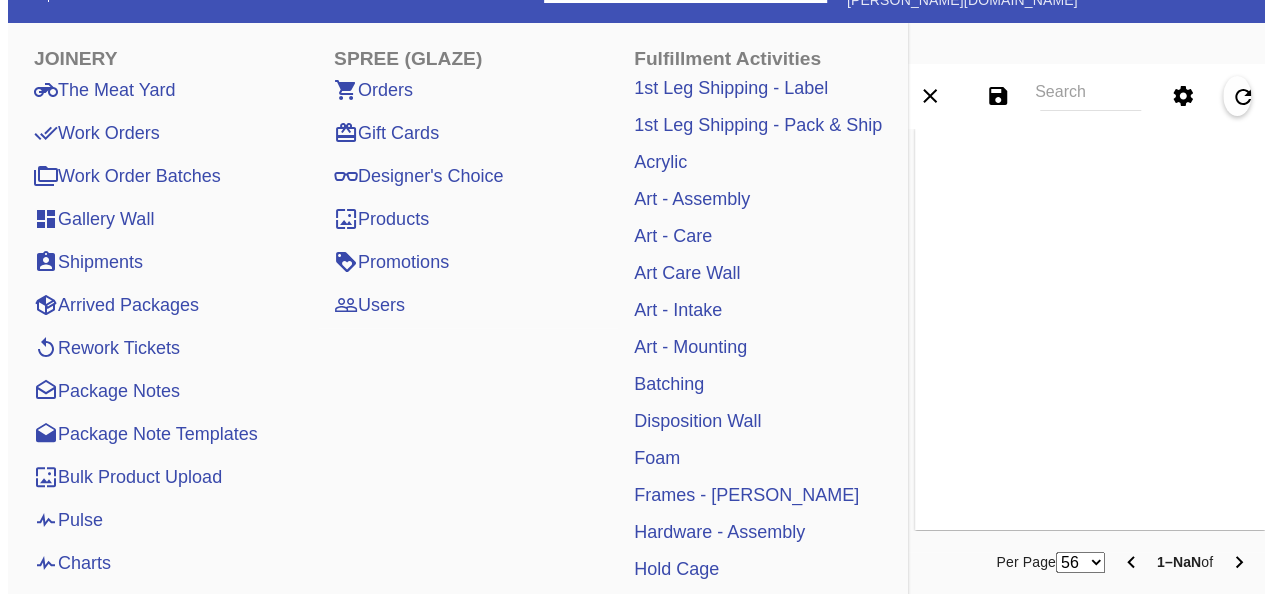 scroll, scrollTop: 0, scrollLeft: 0, axis: both 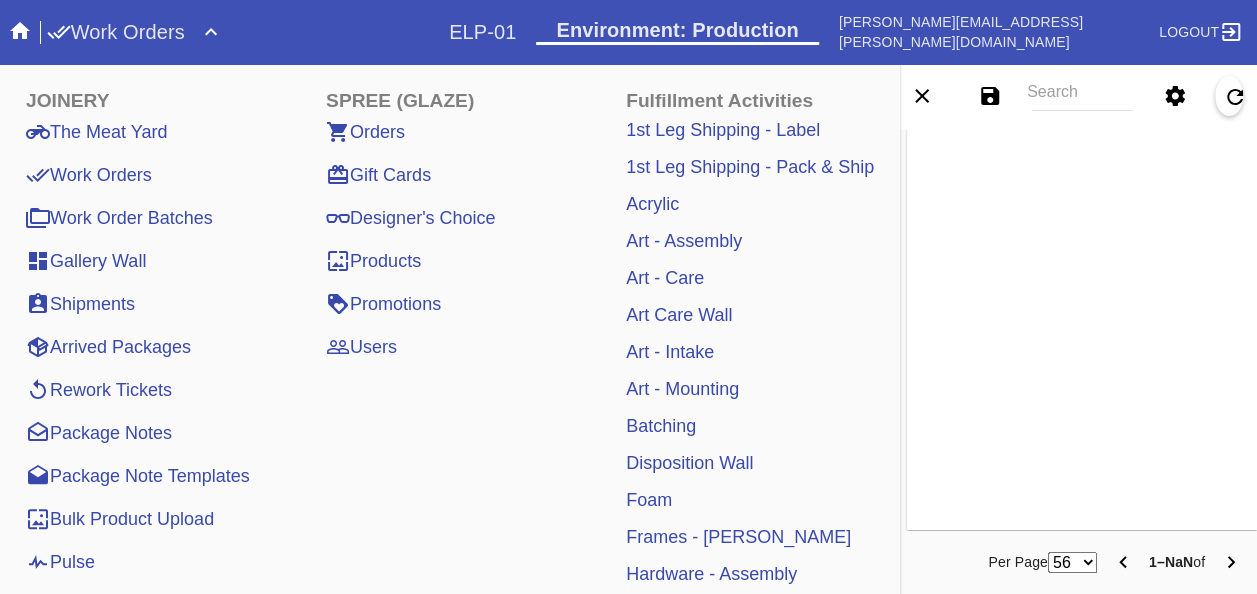 click 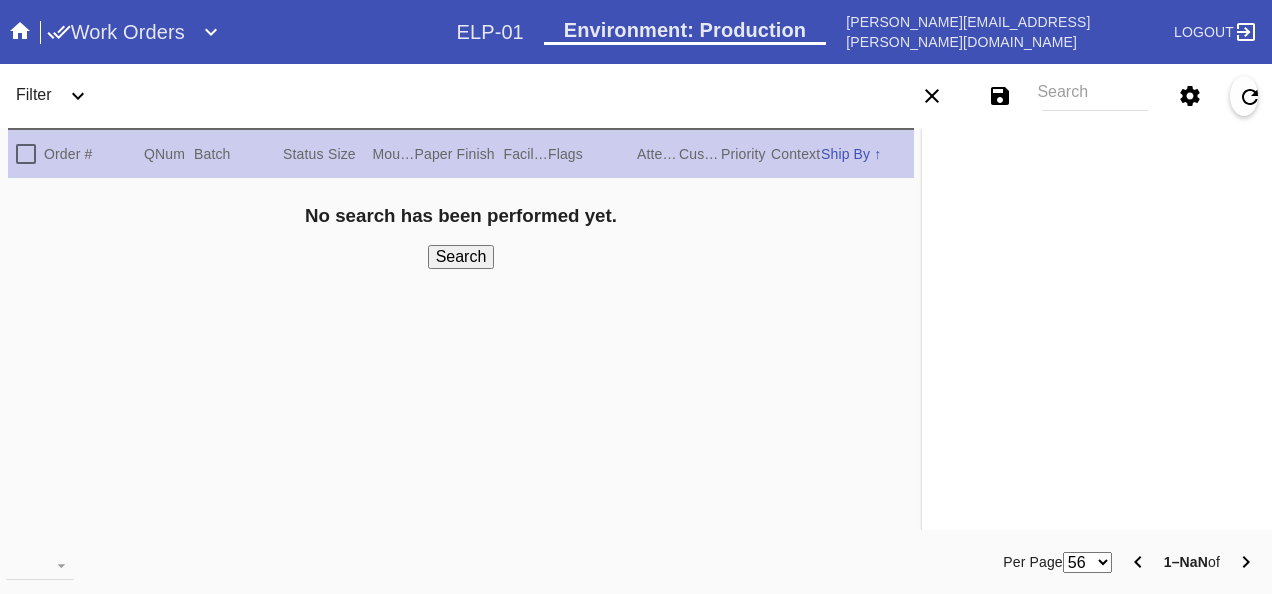 click 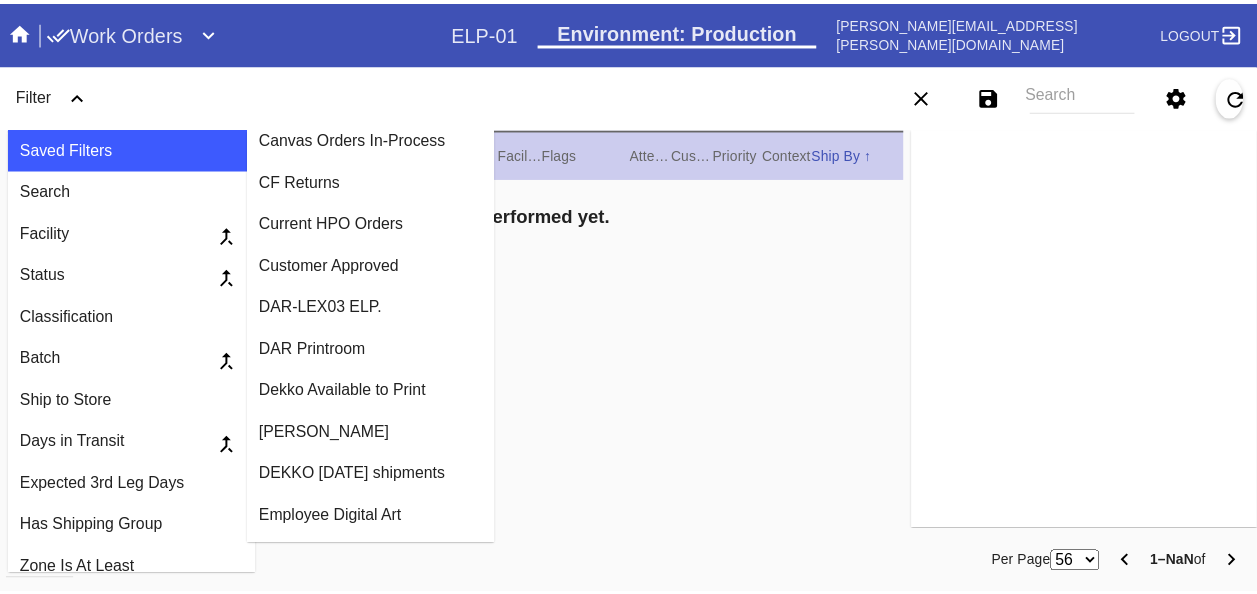 scroll, scrollTop: 500, scrollLeft: 0, axis: vertical 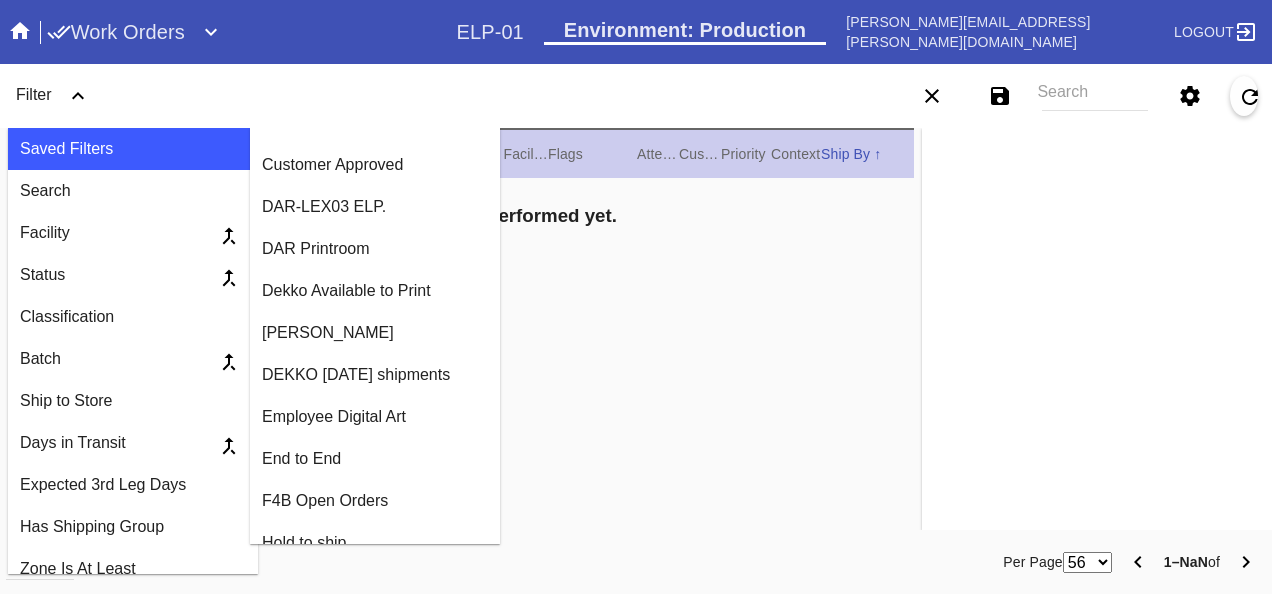 click on "DEKKO [DATE] shipments" at bounding box center [375, 375] 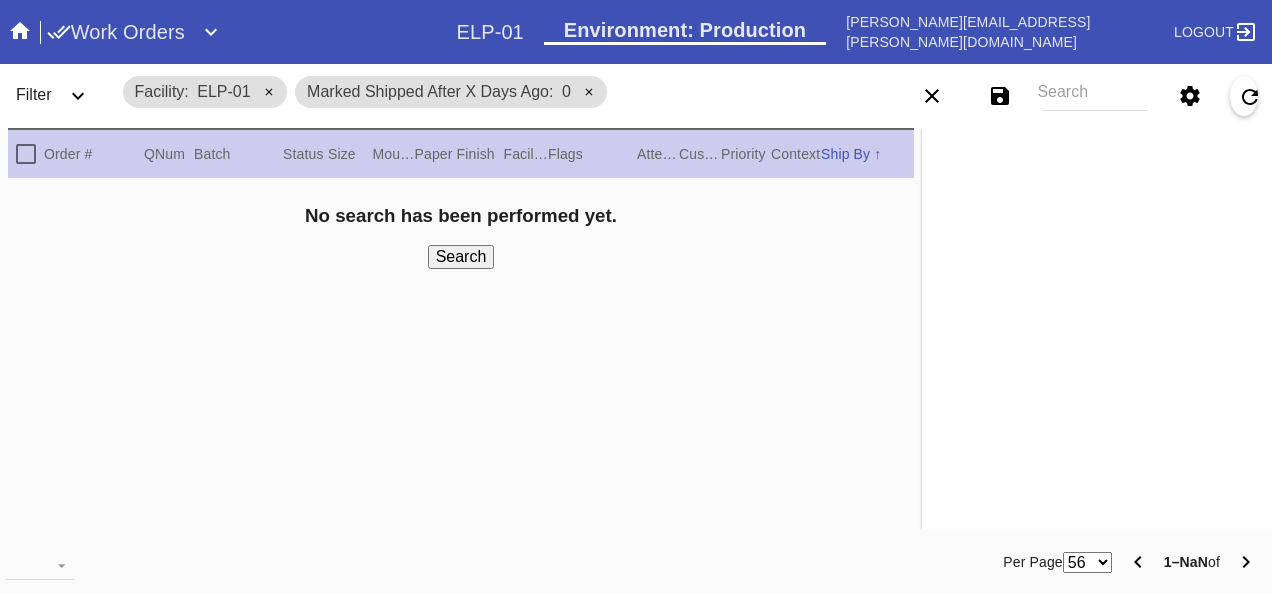 click on "Search" at bounding box center [461, 257] 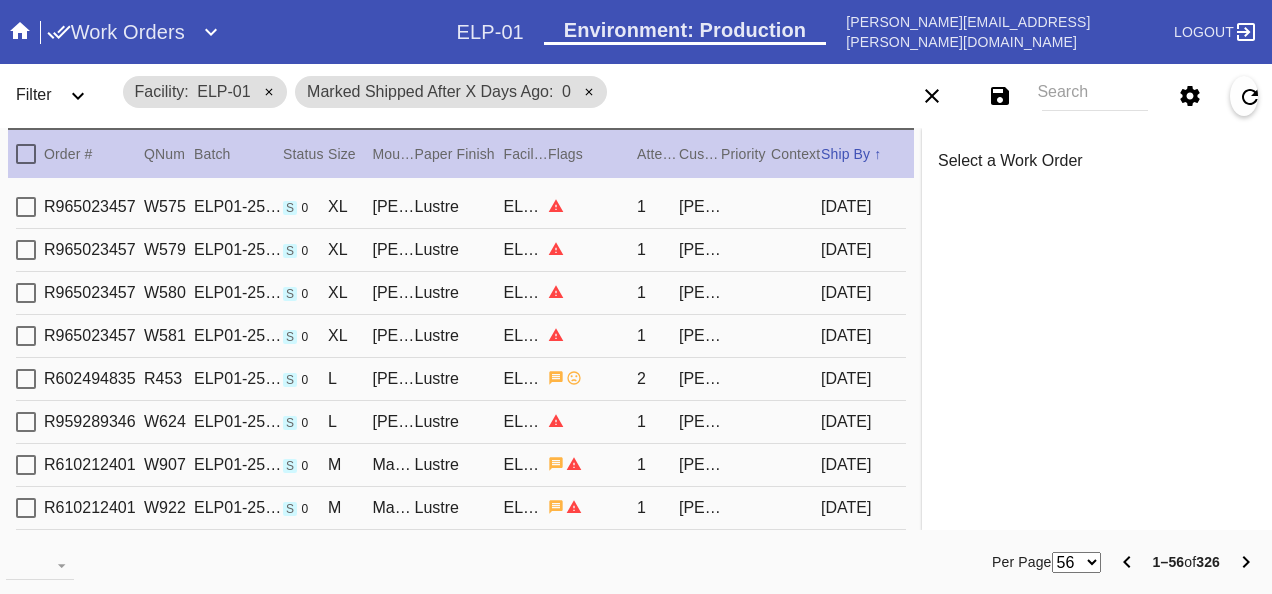 click on "R602494835 R453 ELP01-250709-011 s   0 L Mercer Slim / Dove White Lustre ELP-01 2 Alexandra benevides
2025-07-11" at bounding box center [461, 379] 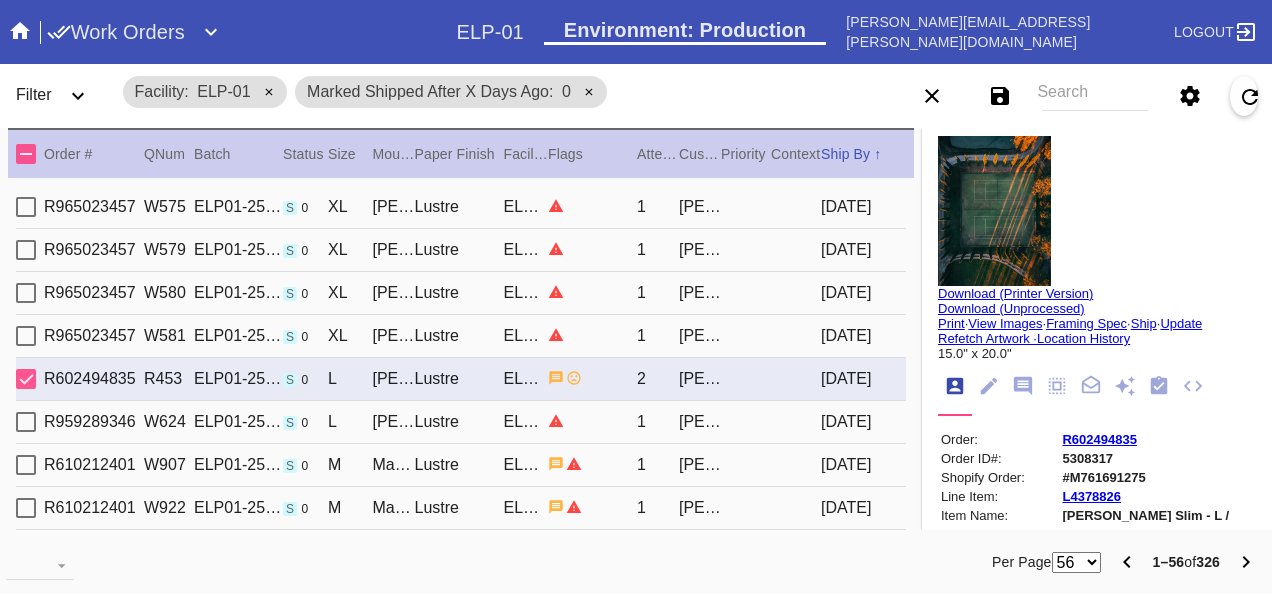 click at bounding box center [26, 379] 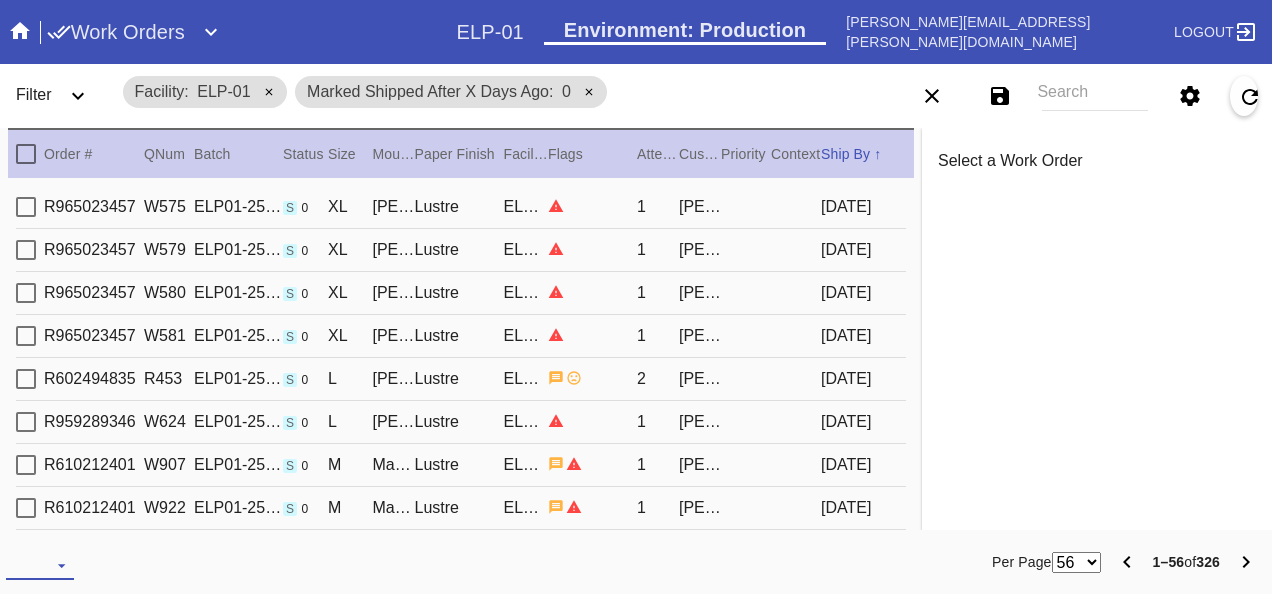 click on "Download... Export All Pages Print Work Orders Frame Labels Frame Labels v2 Mat Labels Moulding Plate Labels Acrylic Labels Foam Labels Foam Data Story Pockets Mini Story Pockets OMGA Data GUNNAR Data FastCAM Data" at bounding box center [40, 565] 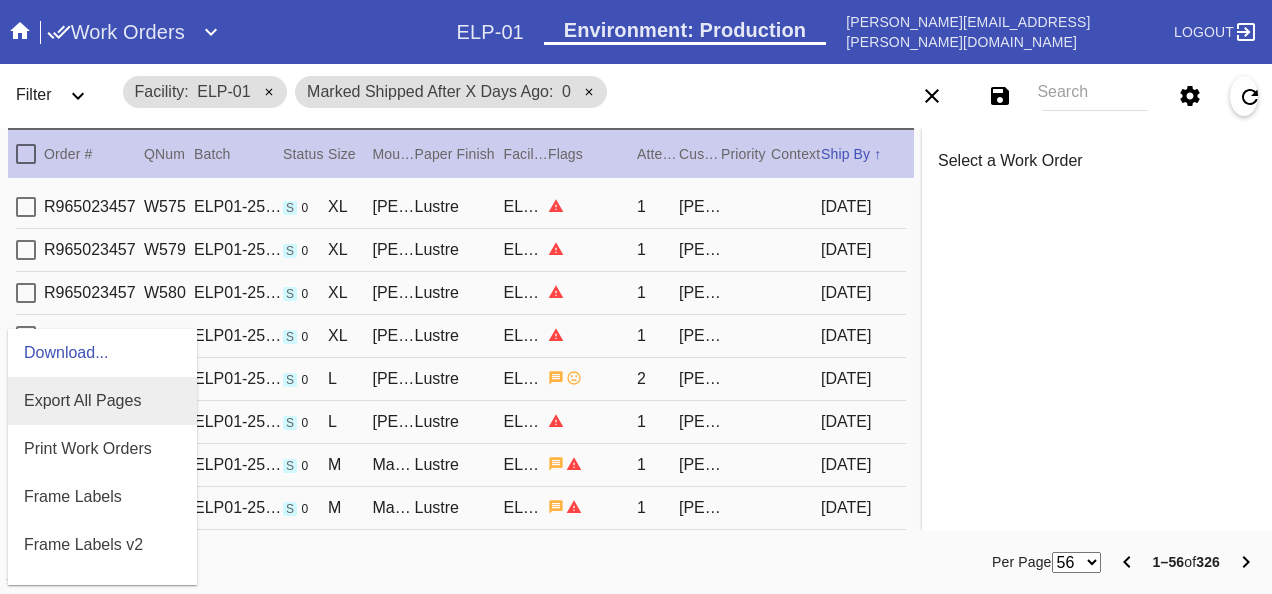 click on "Export All Pages" at bounding box center (82, 400) 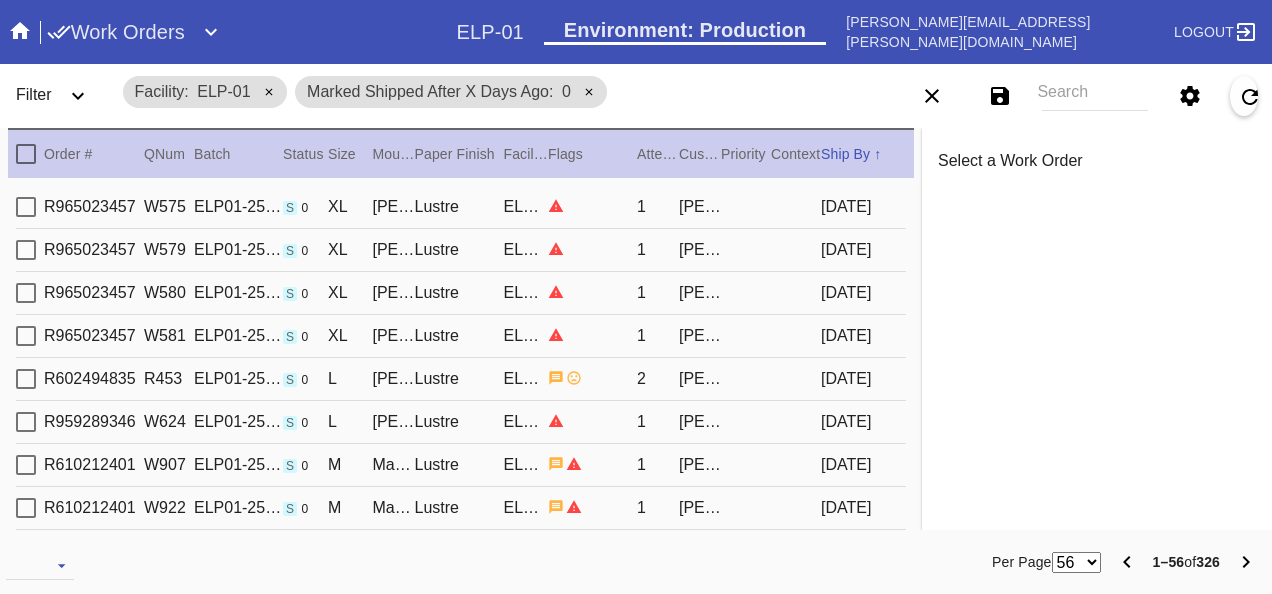 click 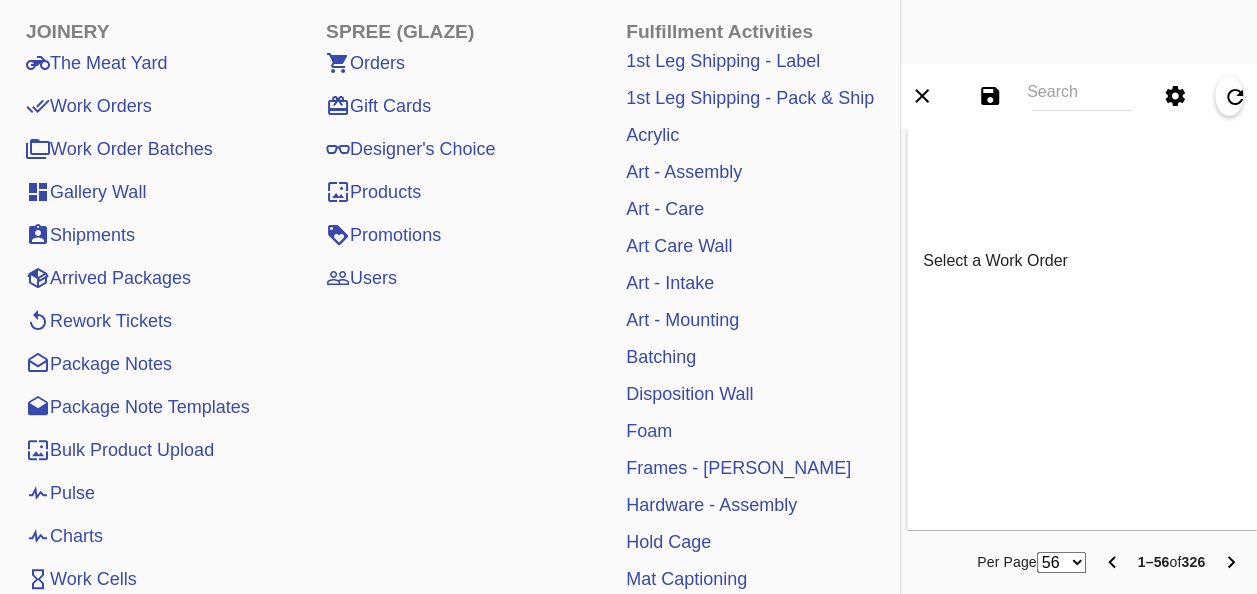 scroll, scrollTop: 100, scrollLeft: 0, axis: vertical 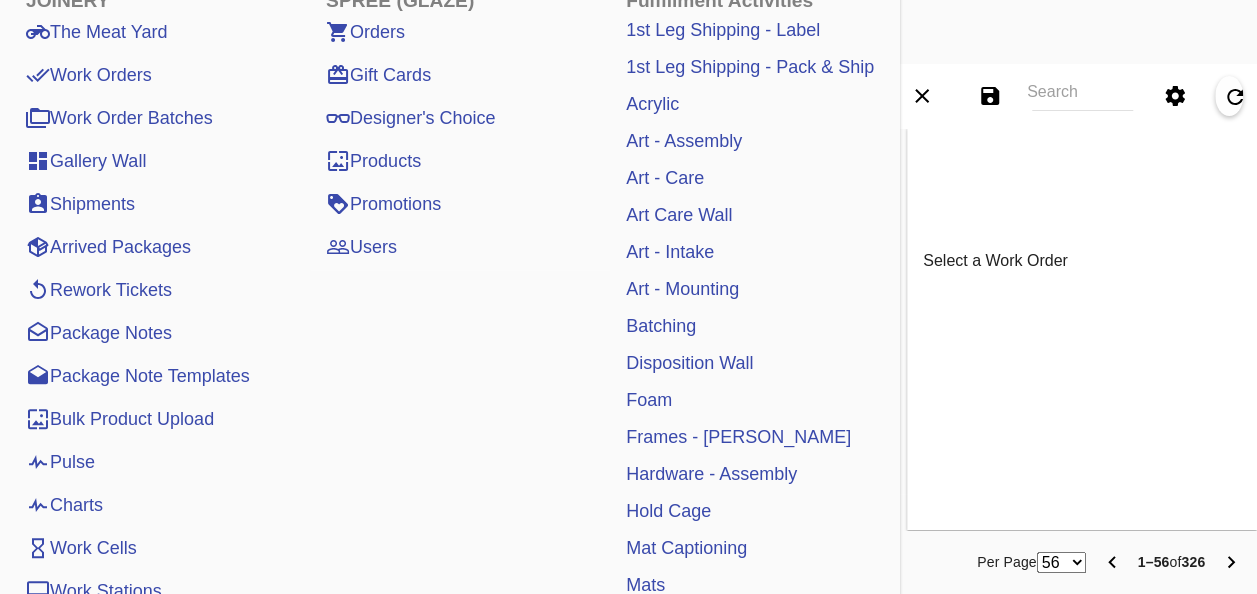 click on "Pulse" at bounding box center (60, 462) 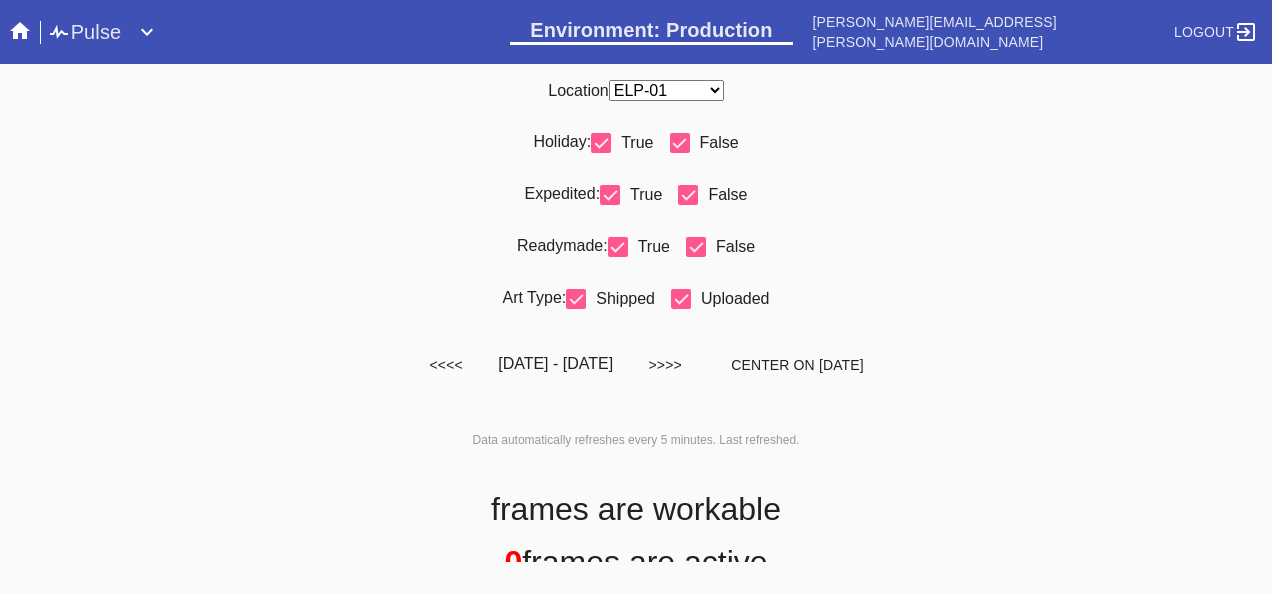 scroll, scrollTop: 0, scrollLeft: 0, axis: both 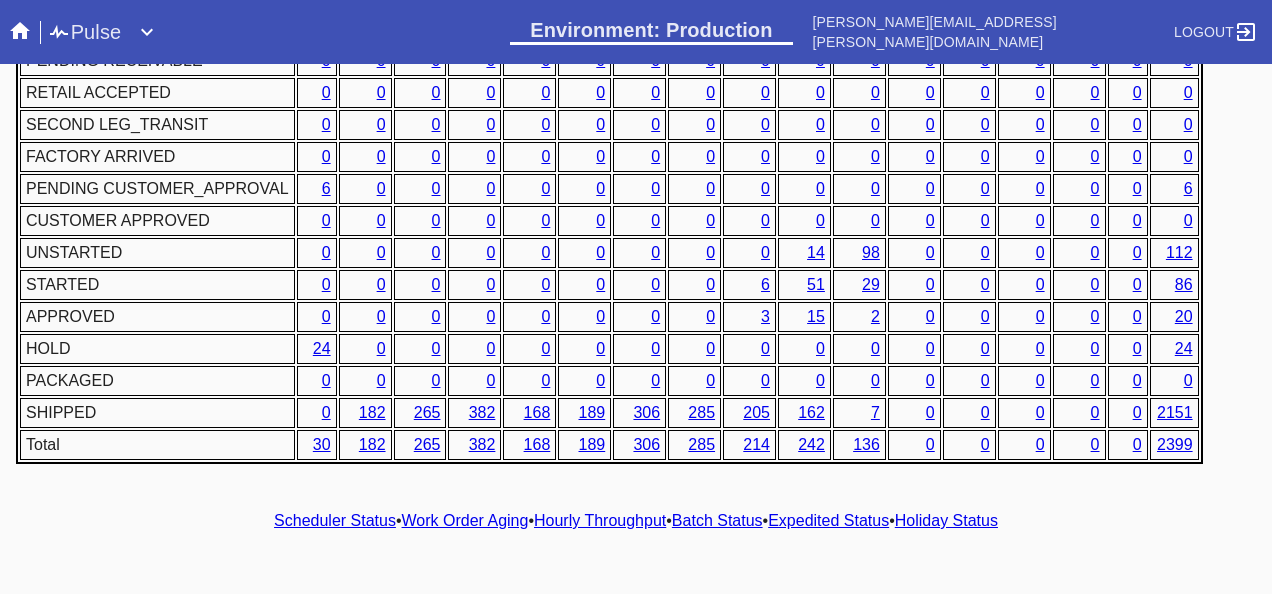 click on "20" at bounding box center (1184, 316) 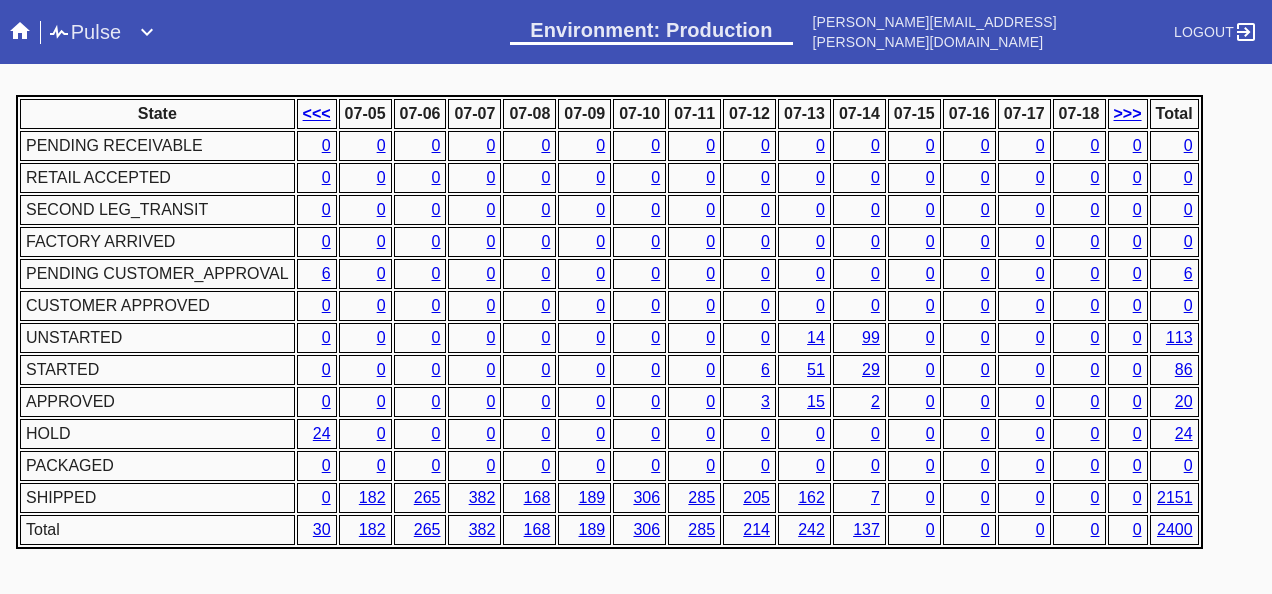 scroll, scrollTop: 1015, scrollLeft: 0, axis: vertical 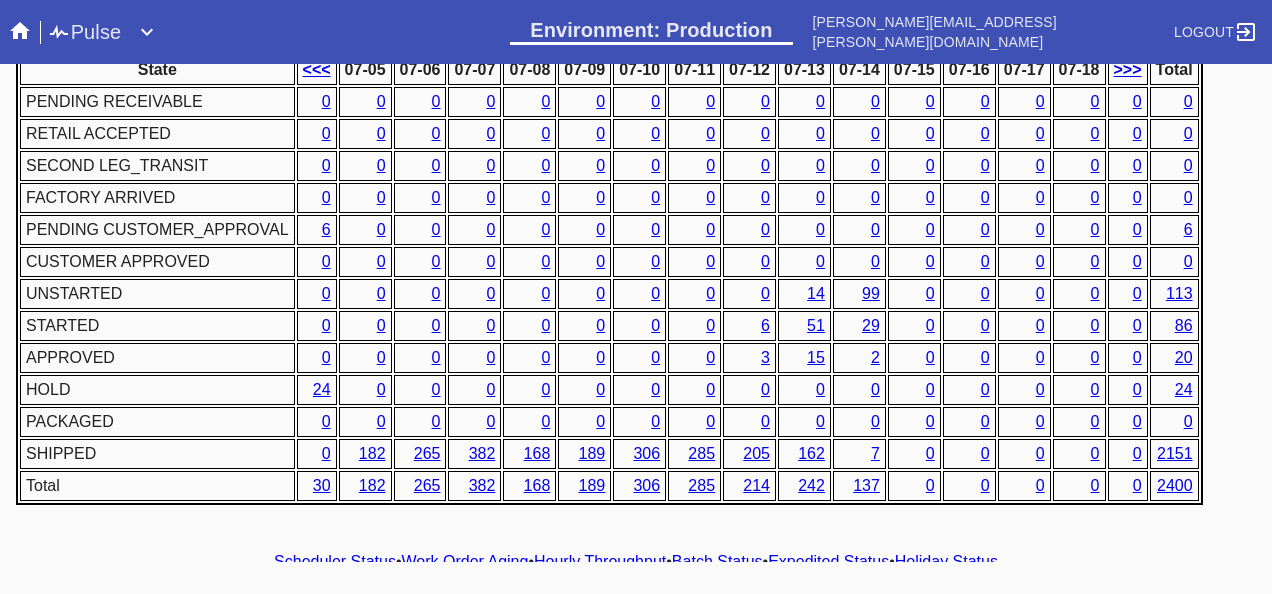 click on "State <<< [PHONE_NUMBER] [PHONE_NUMBER] [PHONE_NUMBER] [PHONE_NUMBER] [PHONE_NUMBER] [PHONE_NUMBER] [PHONE_NUMBER] >>> Total PENDING RECEIVABLE 0 0 0 0 0 0 0 0 0 0 0 0 0 0 0 0 0 RETAIL ACCEPTED 0 0 0 0 0 0 0 0 0 0 0 0 0 0 0 0 0 SECOND LEG_TRANSIT 0 0 0 0 0 0 0 0 0 0 0 0 0 0 0 0 0 FACTORY ARRIVED 0 0 0 0 0 0 0 0 0 0 0 0 0 0 0 0 0 PENDING CUSTOMER_APPROVAL 6 0 0 0 0 0 0 0 0 0 0 0 0 0 0 0 6 CUSTOMER APPROVED 0 0 0 0 0 0 0 0 0 0 0 0 0 0 0 0 0 UNSTARTED 0 0 0 0 0 0 0 0 0 14 99 0 0 0 0 0 113 STARTED 0 0 0 0 0 0 0 0 6 51 29 0 0 0 0 0 86 APPROVED 0 0 0 0 0 0 0 0 3 15 2 0 0 0 0 0 20 HOLD 24 0 0 0 0 0 0 0 0 0 0 0 0 0 0 0 24 PACKAGED 0 0 0 0 0 0 0 0 0 0 0 0 0 0 0 0 0 SHIPPED 0 182 265 382 168 189 306 285 205 162 7 0 0 0 0 0 2151 Total 30 182 265 382 168 189 306 285 214 242 137 0 0 0 0 0 2400" at bounding box center (636, 278) 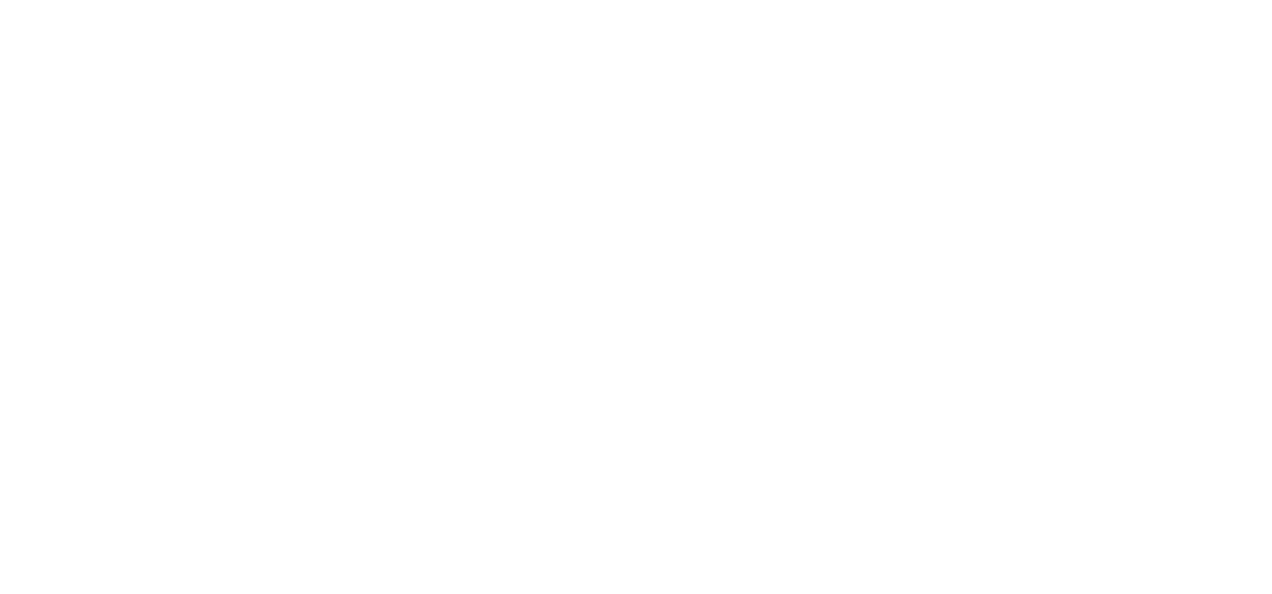 scroll, scrollTop: 0, scrollLeft: 0, axis: both 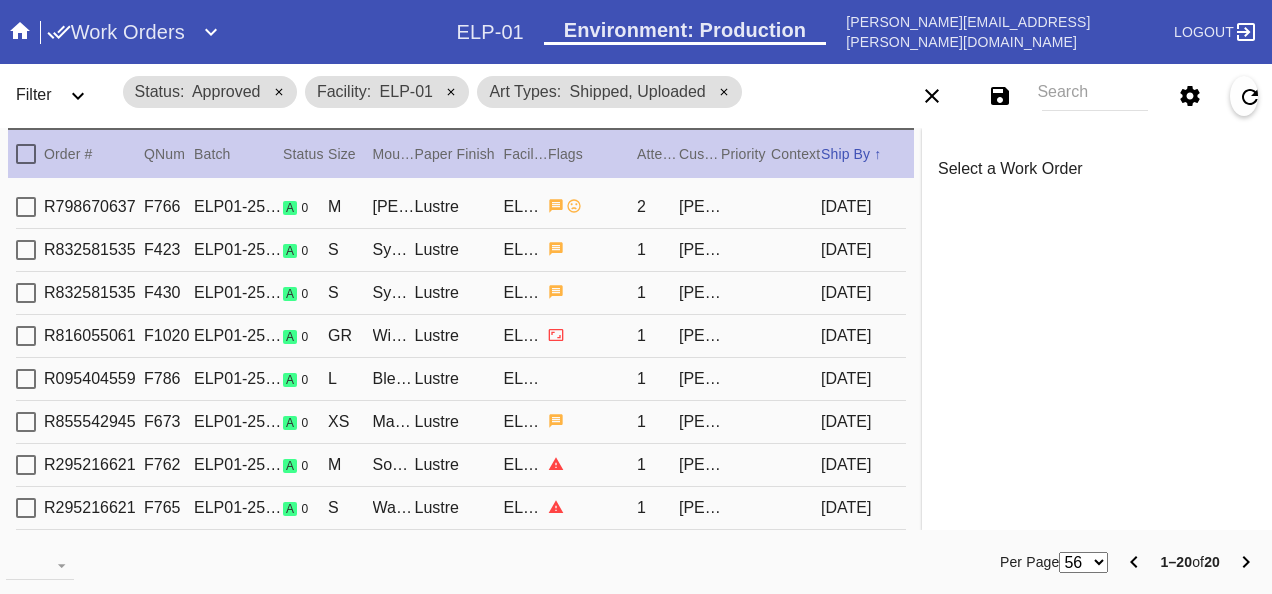 click on "R798670637 F766 ELP01-250711-003 a   0 M Mercer Slim / Dove White Lustre ELP-01 2 Cristina Garcia
2025-07-12" at bounding box center (461, 207) 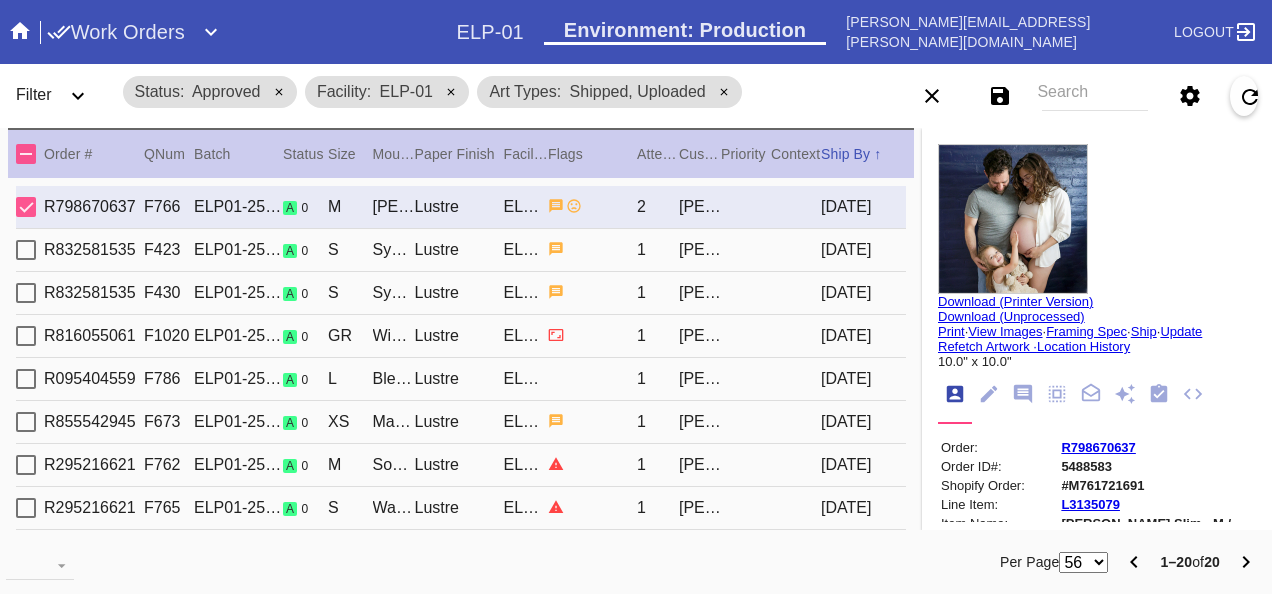 click on "Download (Printer Version)" at bounding box center [1015, 301] 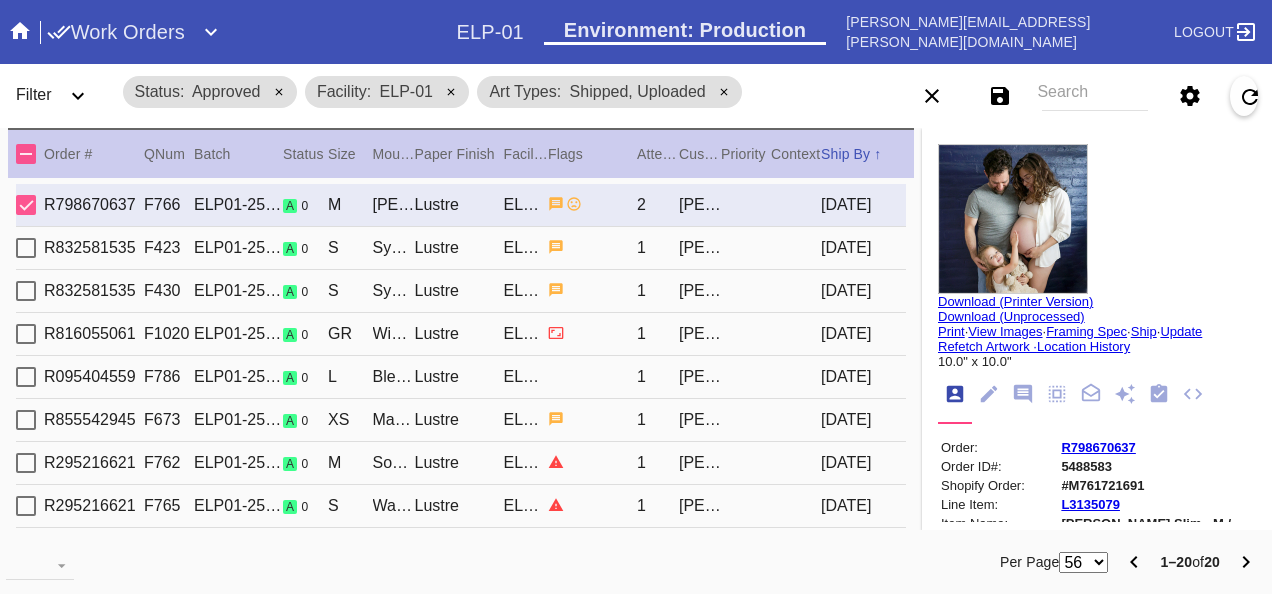 scroll, scrollTop: 0, scrollLeft: 0, axis: both 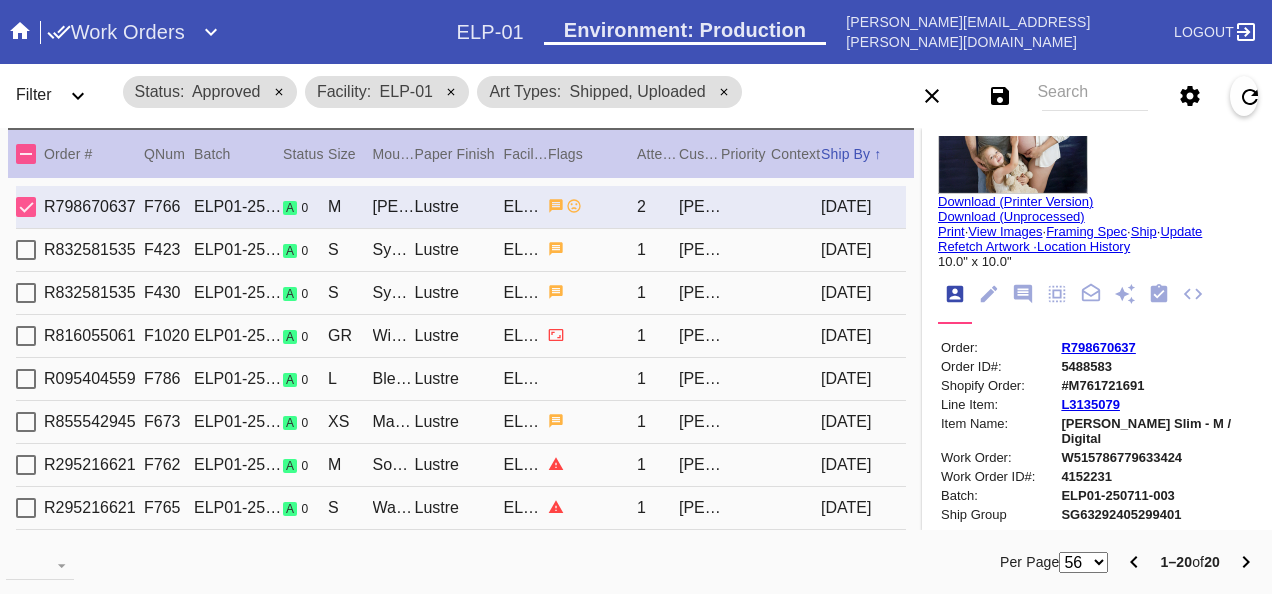 click on "R798670637" at bounding box center (1098, 347) 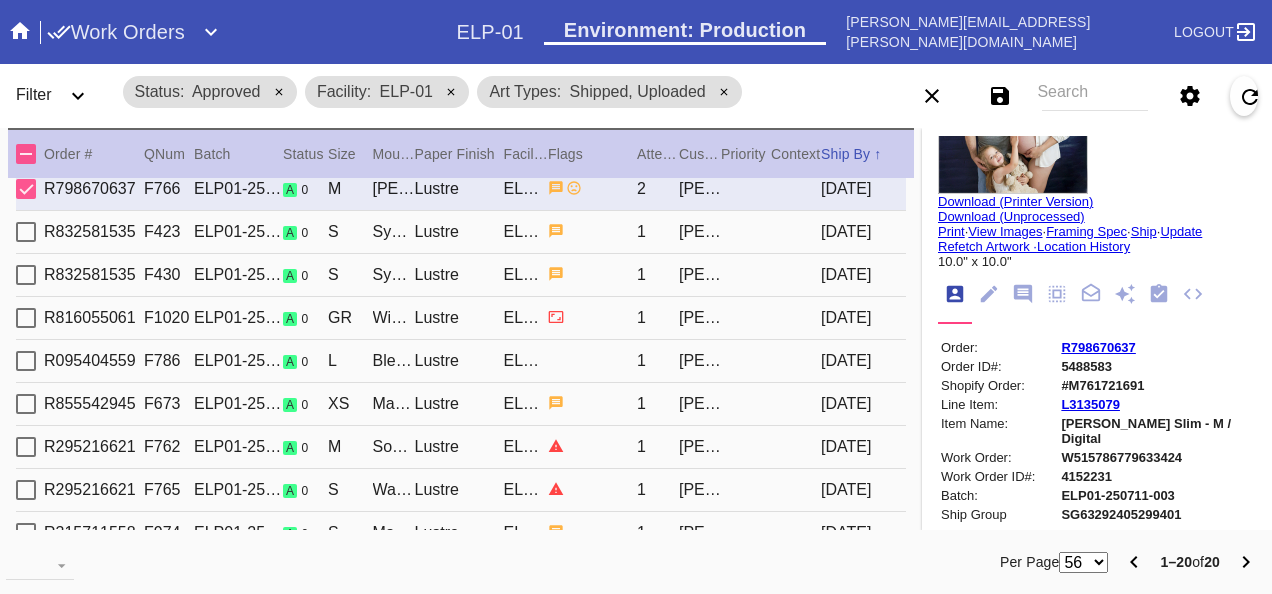 scroll, scrollTop: 0, scrollLeft: 0, axis: both 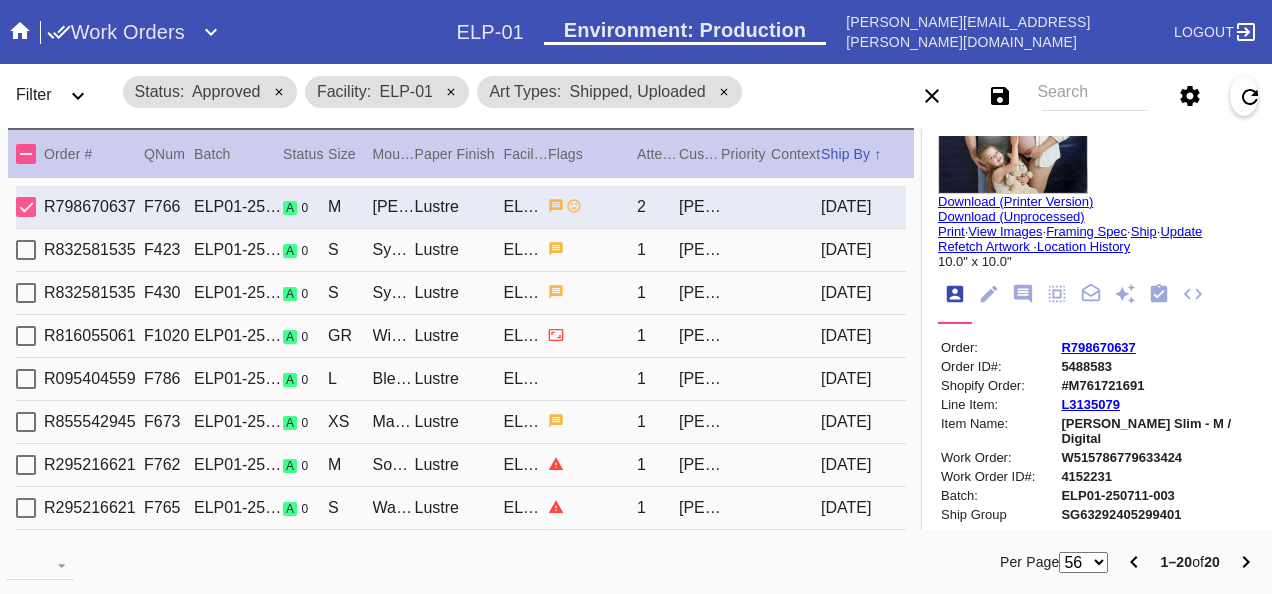 click at bounding box center [26, 154] 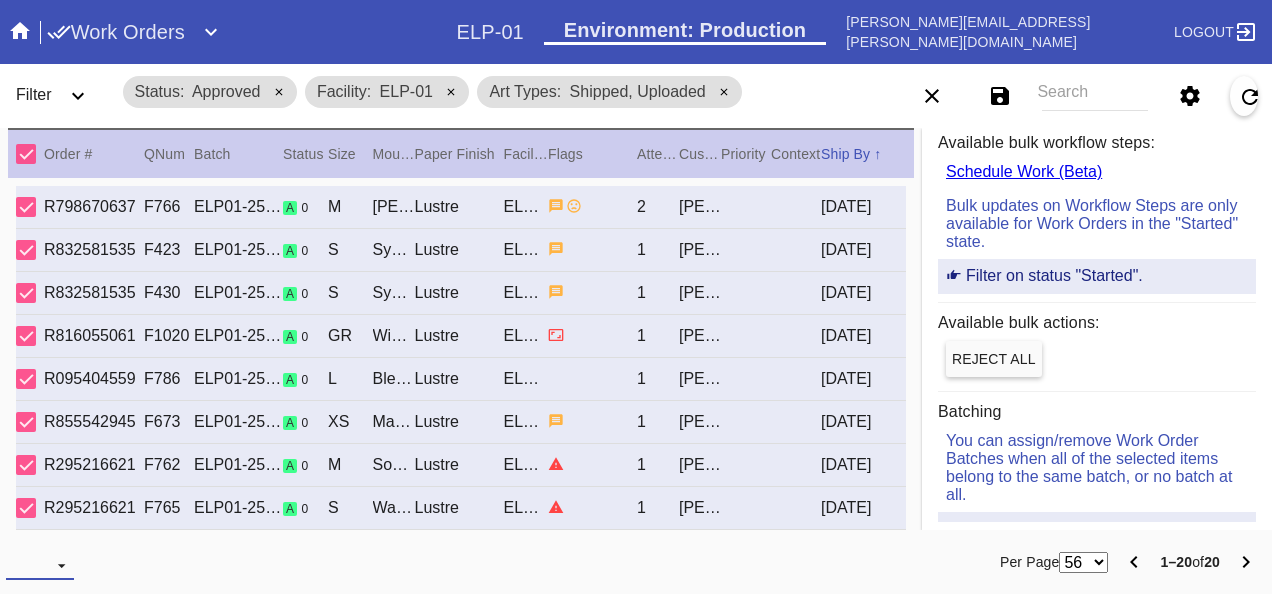 click on "Download... Export Selected Items Print Work Orders Frame Labels Frame Labels v2 Mat Labels Moulding Plate Labels Acrylic Labels Foam Labels Foam Data Story Pockets Mini Story Pockets OMGA Data GUNNAR Data FastCAM Data" at bounding box center [40, 565] 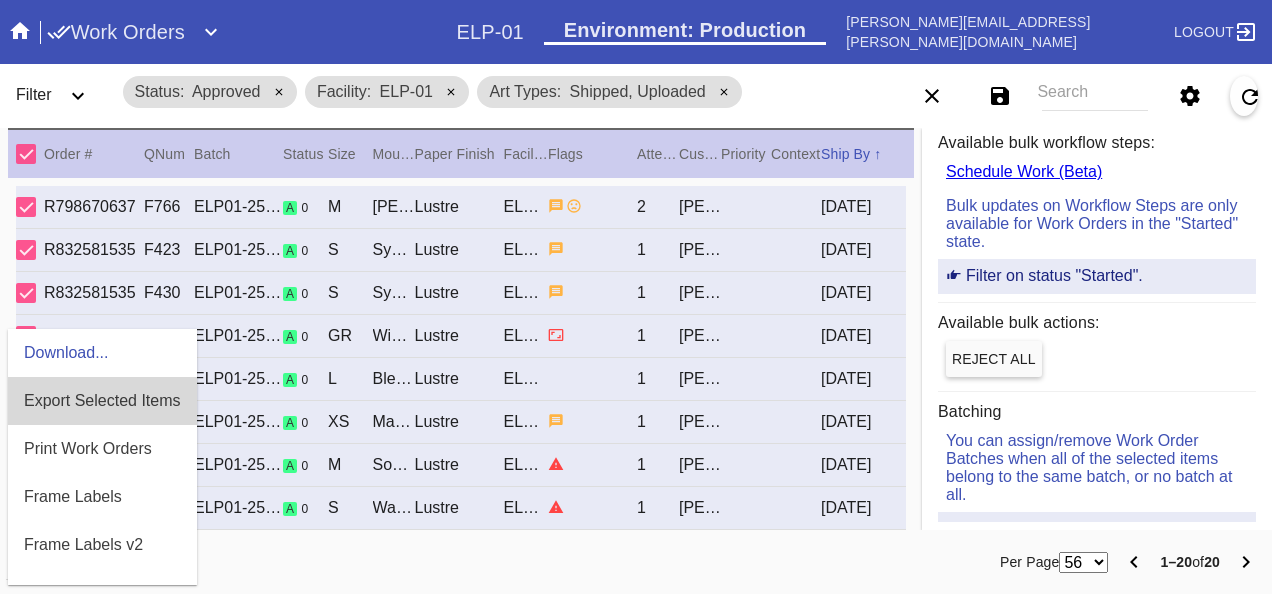 click on "Export Selected Items" at bounding box center [102, 400] 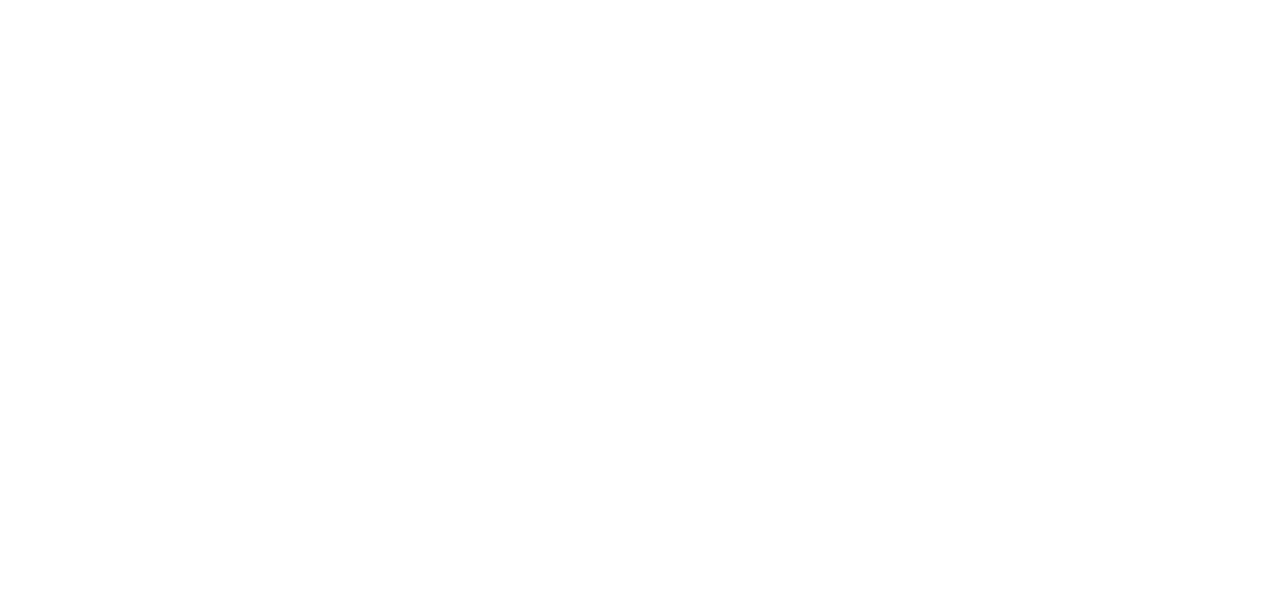 scroll, scrollTop: 0, scrollLeft: 0, axis: both 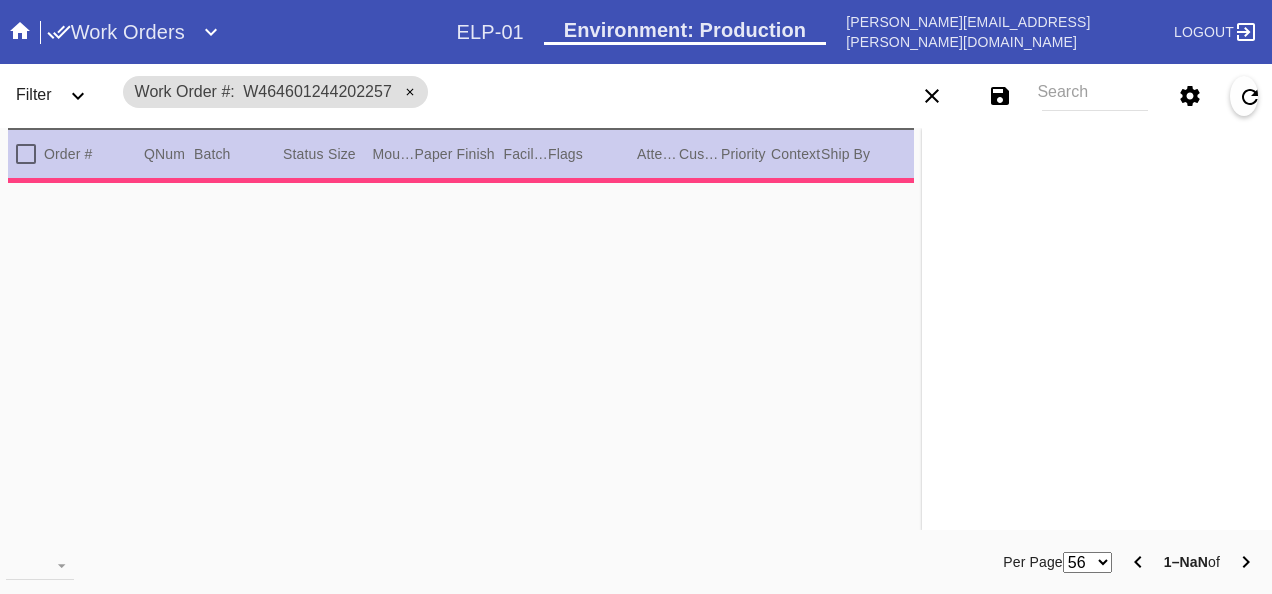 type on "3.0" 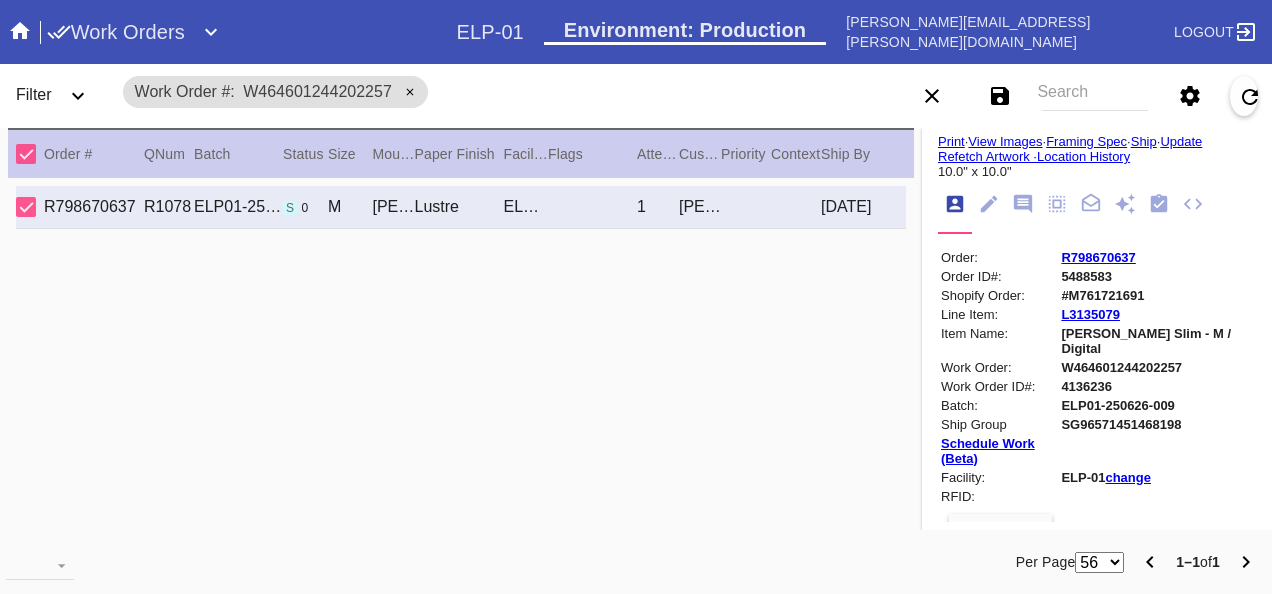 scroll, scrollTop: 500, scrollLeft: 0, axis: vertical 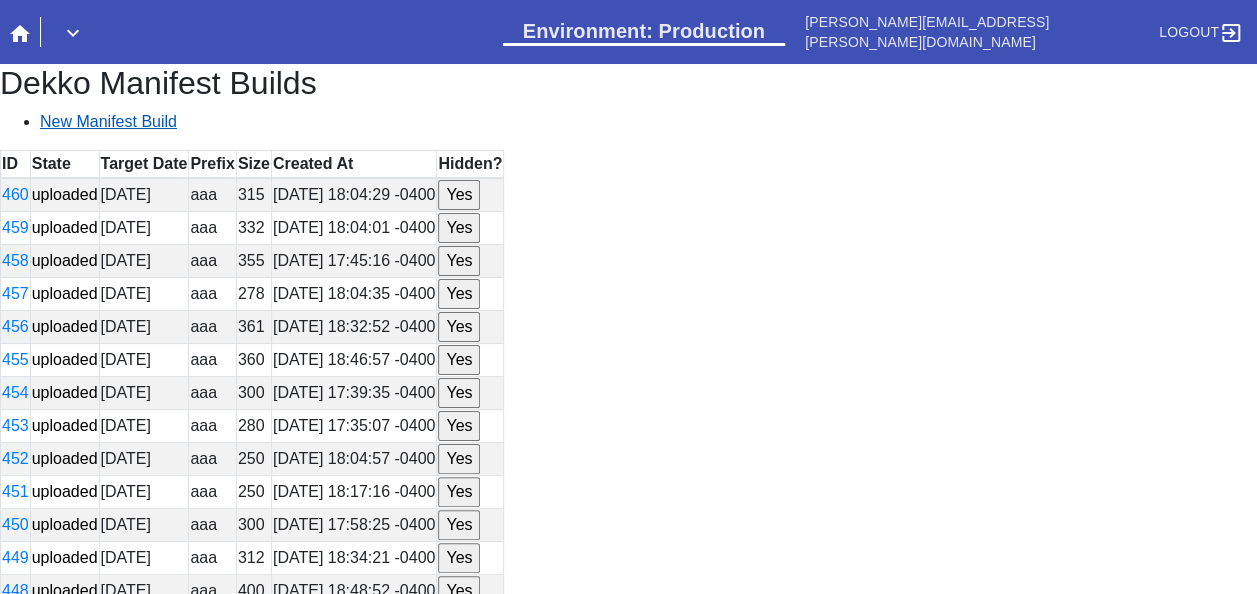 click on "New Manifest Build" at bounding box center [108, 121] 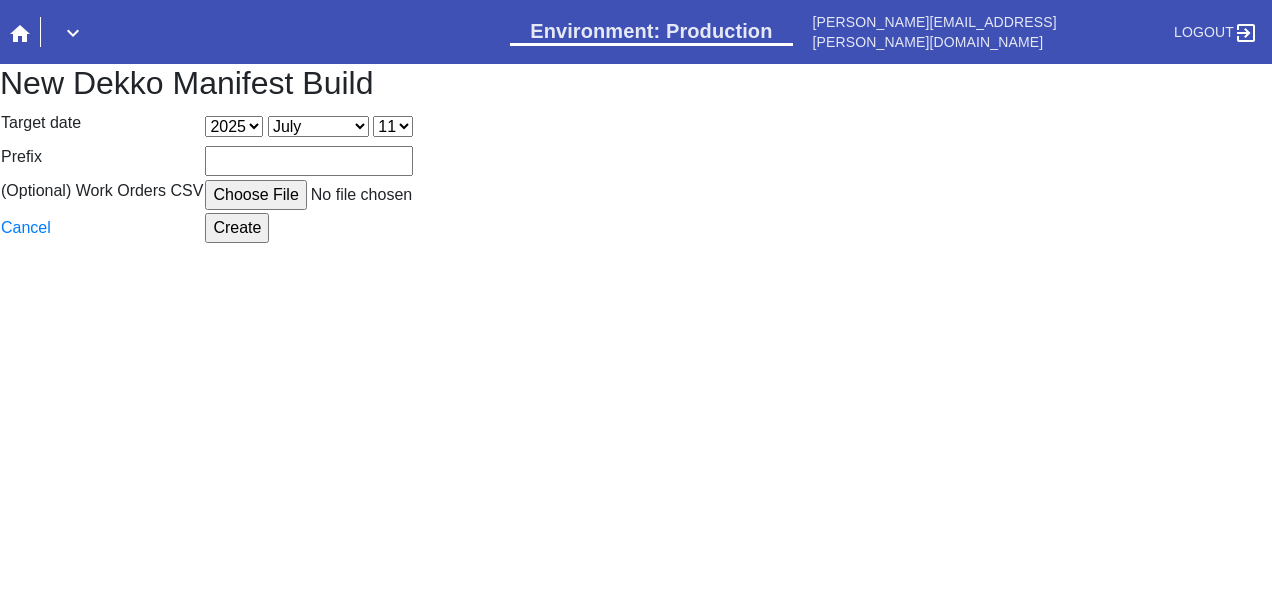 scroll, scrollTop: 0, scrollLeft: 0, axis: both 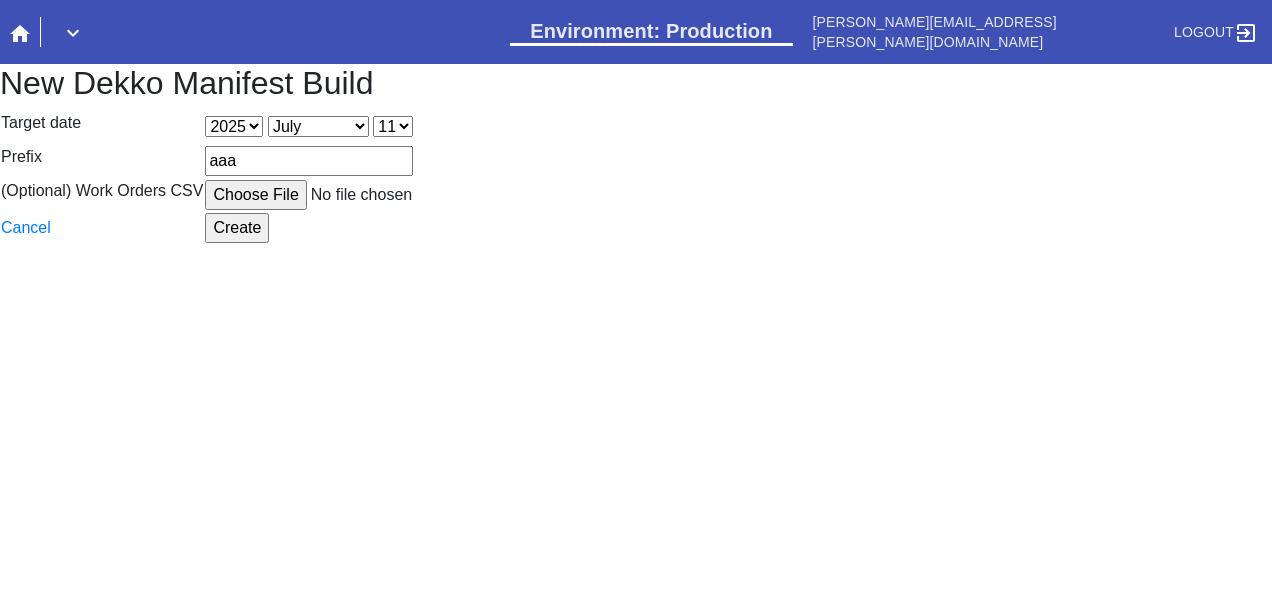 click on "(Optional) Work Orders CSV" at bounding box center [356, 195] 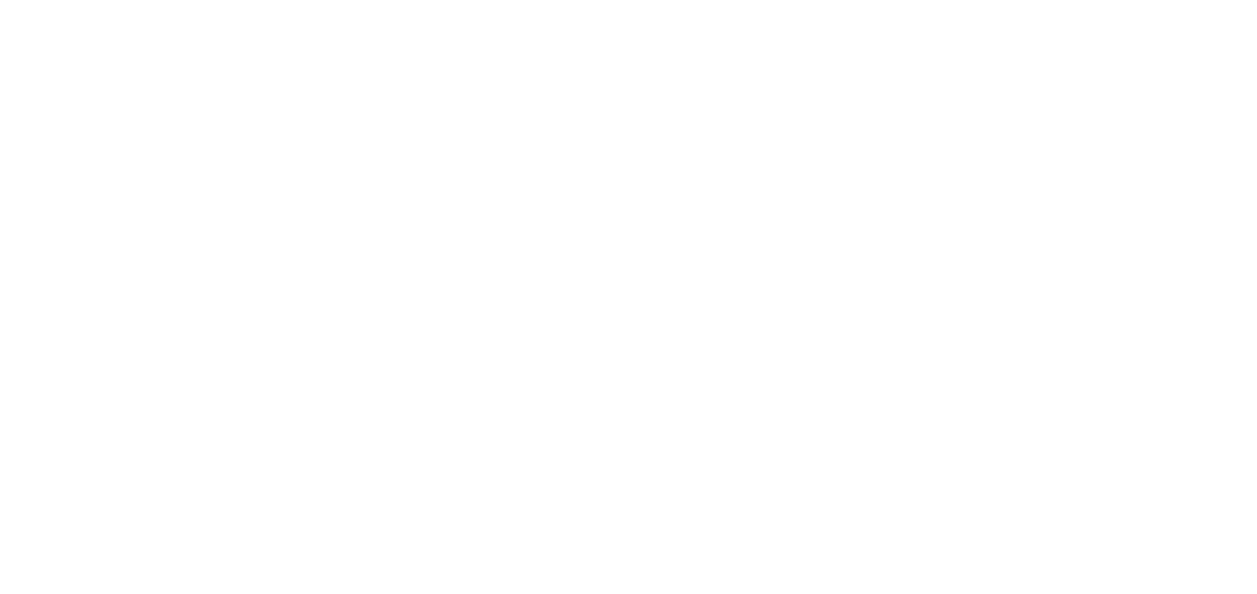scroll, scrollTop: 0, scrollLeft: 0, axis: both 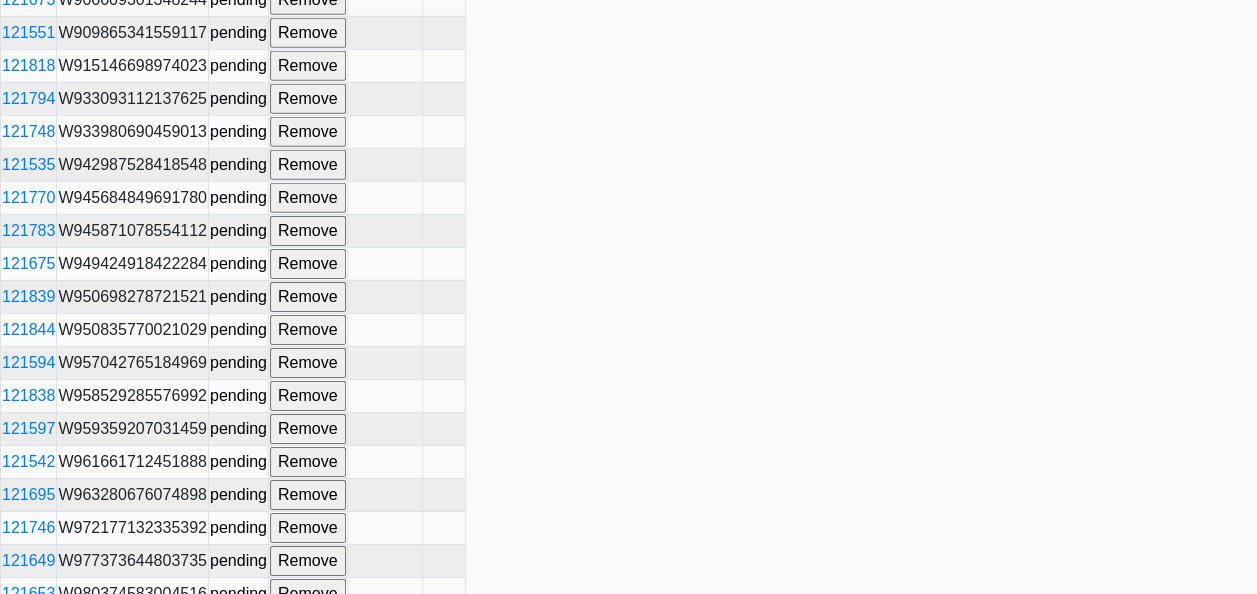 click on "Build" at bounding box center (26, 692) 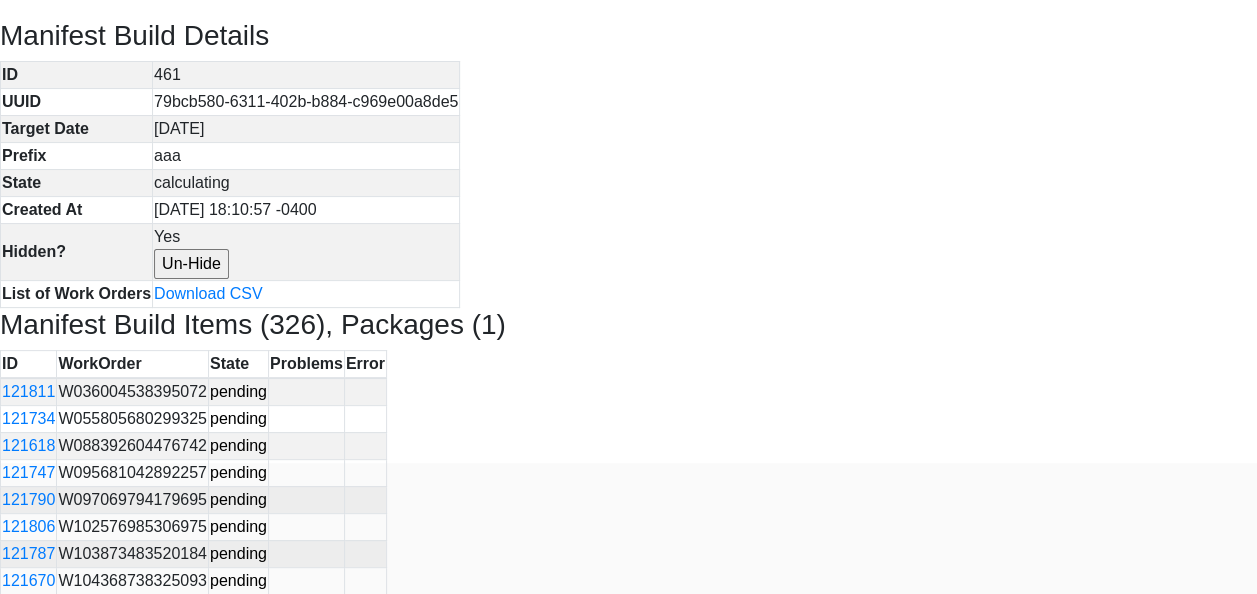 scroll, scrollTop: 100, scrollLeft: 0, axis: vertical 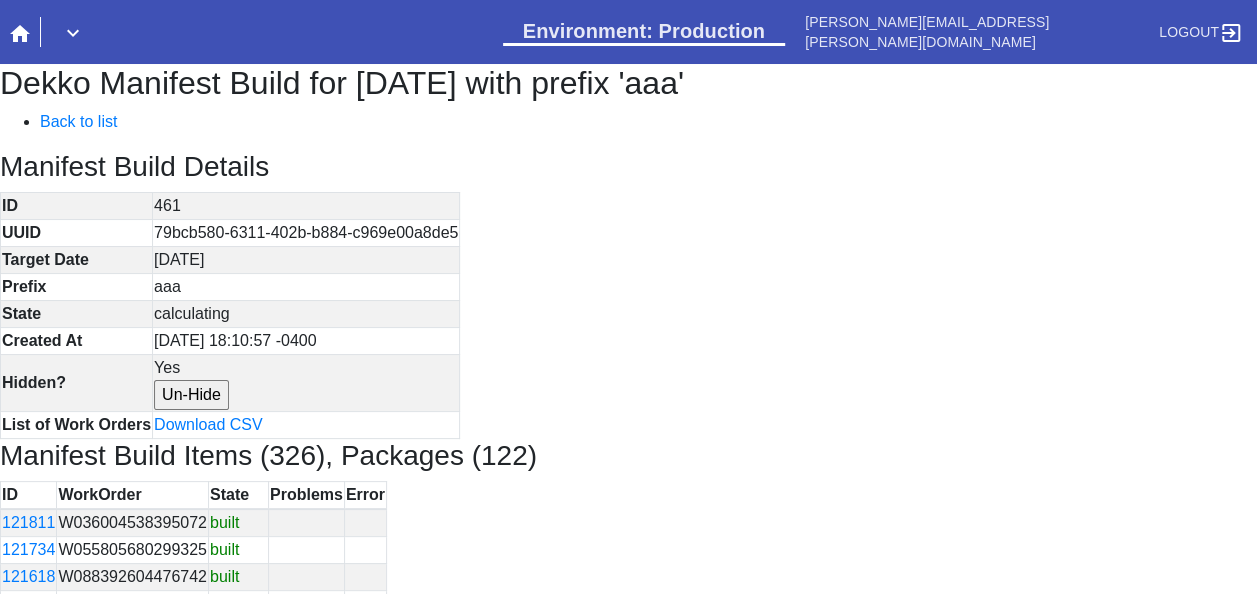 click on "Dekko Manifest Build for [DATE] with prefix 'aaa' Back to list Manifest Build Details ID 461 UUID 79bcb580-6311-402b-b884-c969e00a8de5 Target Date [DATE] Prefix aaa State calculating Created At [DATE] 18:10:57 -0400 Hidden? Yes Un-Hide List of Work Orders Download CSV Manifest Build Items (326), Packages (122) ID WorkOrder State Problems Error 121811 W036004538395072 built 121734 W055805680299325 built 121618 W088392604476742 built 121747 W095681042892257 built 121790 W097069794179695 built 121806 W102576985306975 built 121787 W103873483520184 built 121670 W104368738325093 built 121843 W109123274498227 built 121677 W109394740511285 built 121847 W114057540226454 built 121570 W116851859172408 built 121805 W117660416165101 built 121589 W118871326978807 built 121706 W124801108823728 built 121722 W125121739435093 built 121622 W134442491121336 built 121764 W136169787708279 built 121553 W142443991739285 built 121820 W142586531568117 built 121603 W144672876887759 built 121848 W147867215960025 built 121711" at bounding box center [628, 4703] 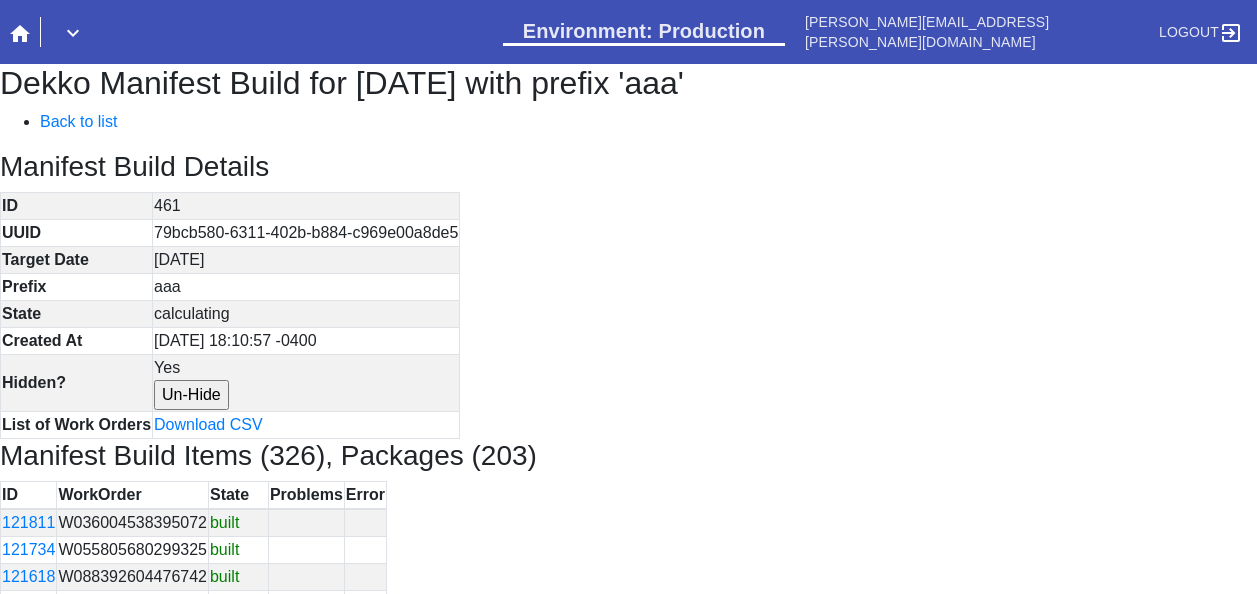 scroll, scrollTop: 0, scrollLeft: 0, axis: both 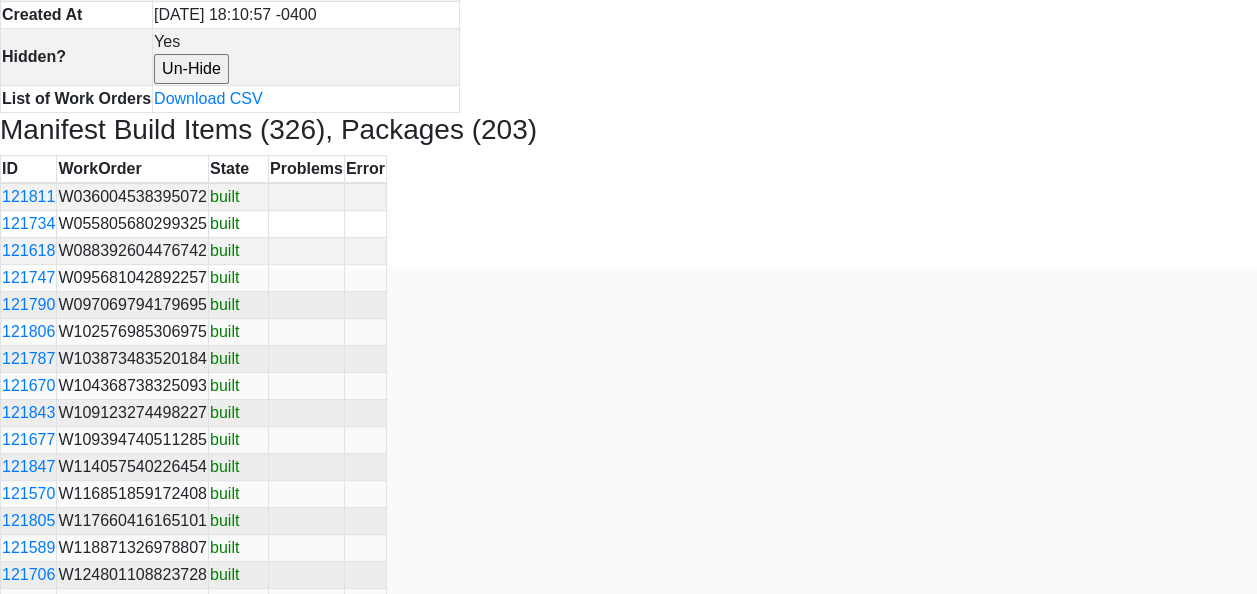 click on "Dekko Manifest Build for [DATE] with prefix 'aaa' Back to list Manifest Build Details ID 461 UUID 79bcb580-6311-402b-b884-c969e00a8de5 Target Date [DATE] Prefix aaa State calculating Created At [DATE] 18:10:57 -0400 Hidden? Yes Un-Hide List of Work Orders Download CSV Manifest Build Items (326), Packages (203) ID WorkOrder State Problems Error 121811 W036004538395072 built 121734 W055805680299325 built 121618 W088392604476742 built 121747 W095681042892257 built 121790 W097069794179695 built 121806 W102576985306975 built 121787 W103873483520184 built 121670 W104368738325093 built 121843 W109123274498227 built 121677 W109394740511285 built 121847 W114057540226454 built 121570 W116851859172408 built 121805 W117660416165101 built 121589 W118871326978807 built 121706 W124801108823728 built 121722 W125121739435093 built 121622 W134442491121336 built 121764 W136169787708279 built 121553 W142443991739285 built 121820 W142586531568117 built 121603 W144672876887759 built 121848 W147867215960025 built 121711" at bounding box center [628, 4377] 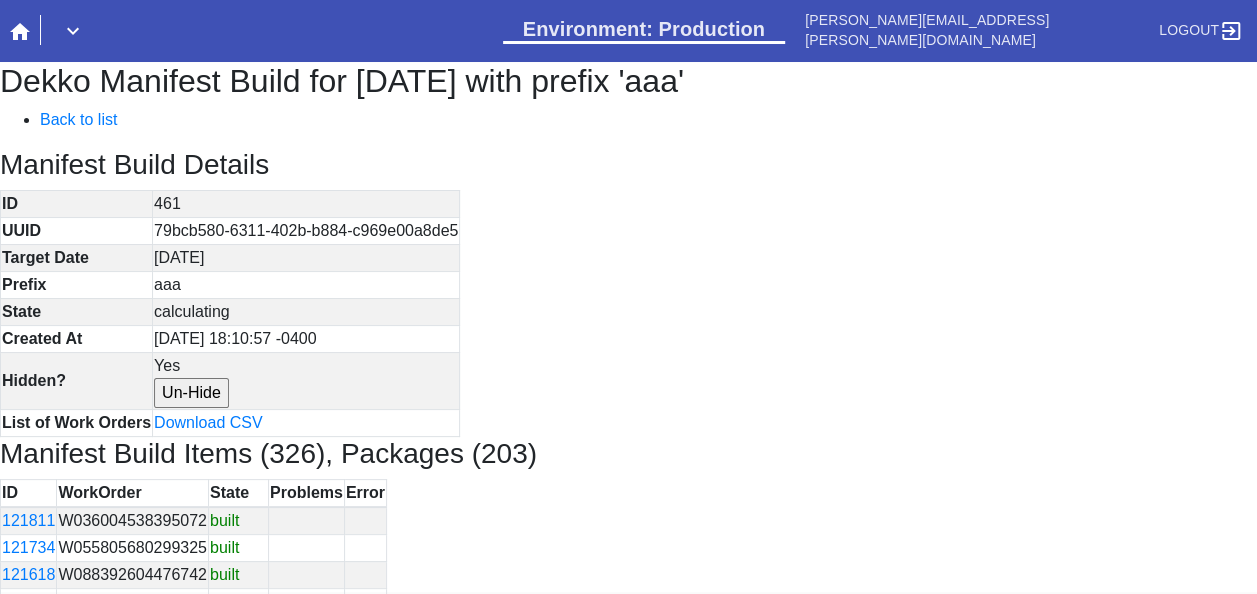 scroll, scrollTop: 0, scrollLeft: 0, axis: both 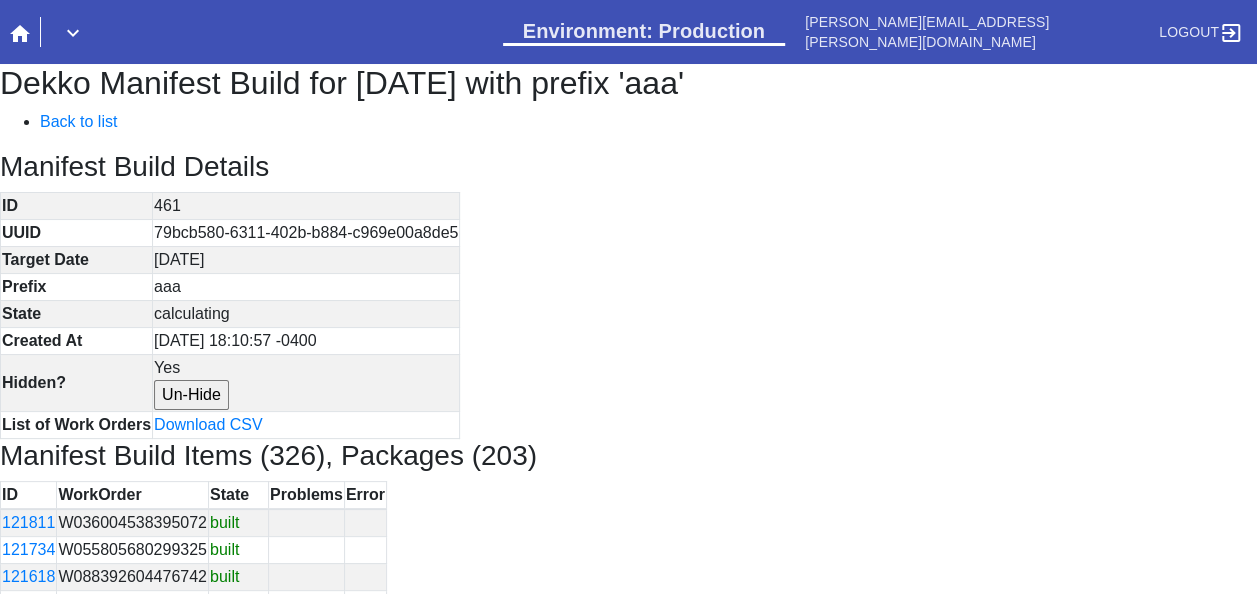 click on "Dekko Manifest Build for 2025-07-11 with prefix 'aaa' Back to list Manifest Build Details ID 461 UUID 79bcb580-6311-402b-b884-c969e00a8de5 Target Date 2025-07-11 Prefix aaa State calculating Created At 2025-07-11 18:10:57 -0400 Hidden? Yes Un-Hide List of Work Orders Download CSV Manifest Build Items (326), Packages (203) ID WorkOrder State Problems Error 121811 W036004538395072 built 121734 W055805680299325 built 121618 W088392604476742 built 121747 W095681042892257 built 121790 W097069794179695 built 121806 W102576985306975 built 121787 W103873483520184 built 121670 W104368738325093 built 121843 W109123274498227 built 121677 W109394740511285 built 121847 W114057540226454 built 121570 W116851859172408 built 121805 W117660416165101 built 121589 W118871326978807 built 121706 W124801108823728 built 121722 W125121739435093 built 121622 W134442491121336 built 121764 W136169787708279 built 121553 W142443991739285 built 121820 W142586531568117 built 121603 W144672876887759 built 121848 W147867215960025 built 121711" at bounding box center [628, 4703] 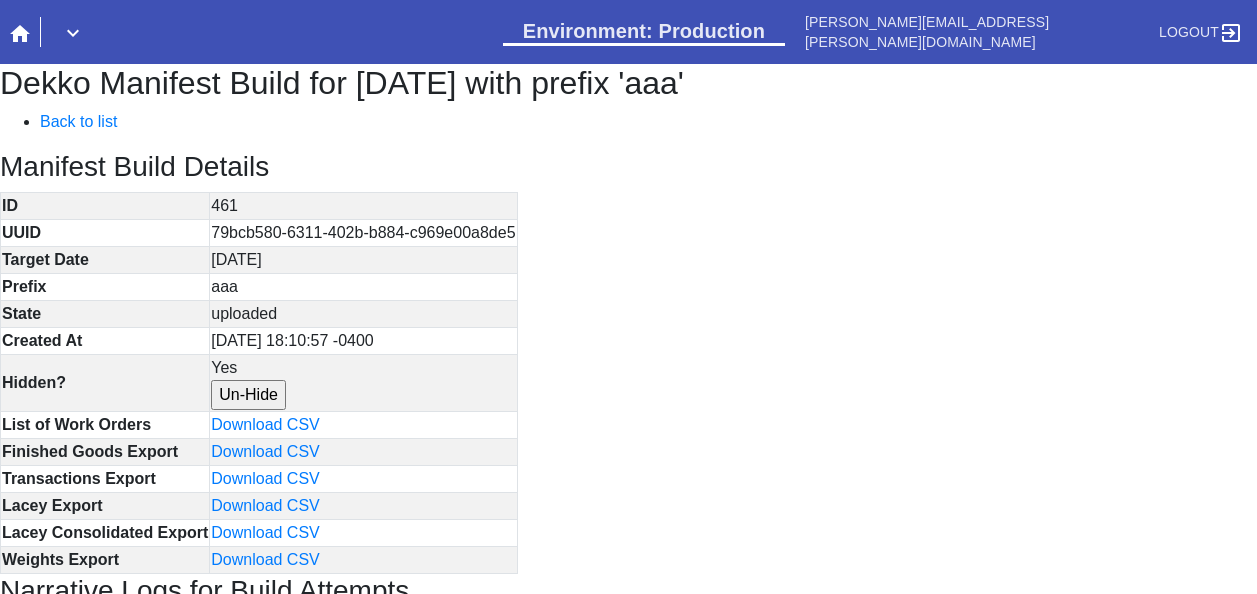 scroll, scrollTop: 0, scrollLeft: 0, axis: both 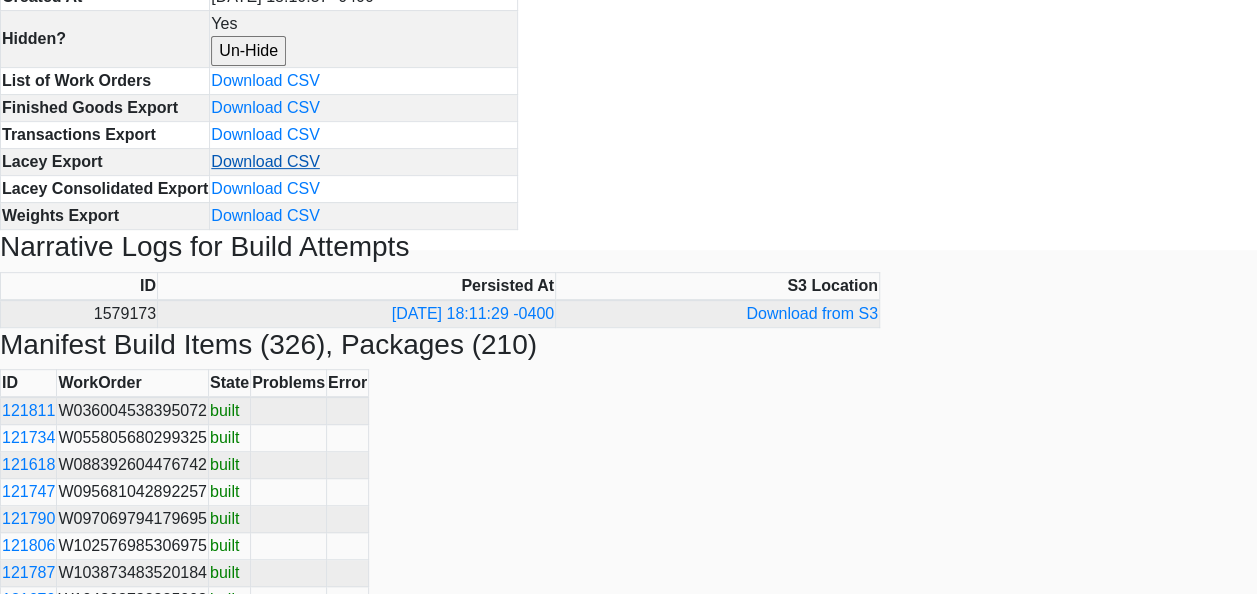 click on "Download CSV" at bounding box center [265, 161] 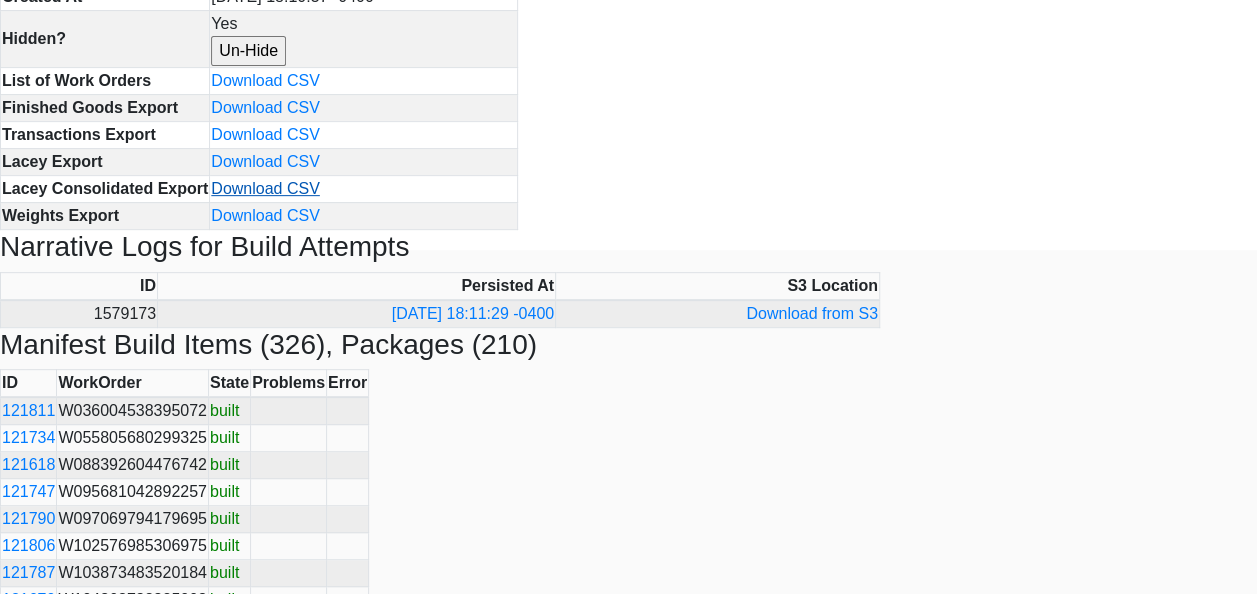 click on "Download CSV" at bounding box center [265, 188] 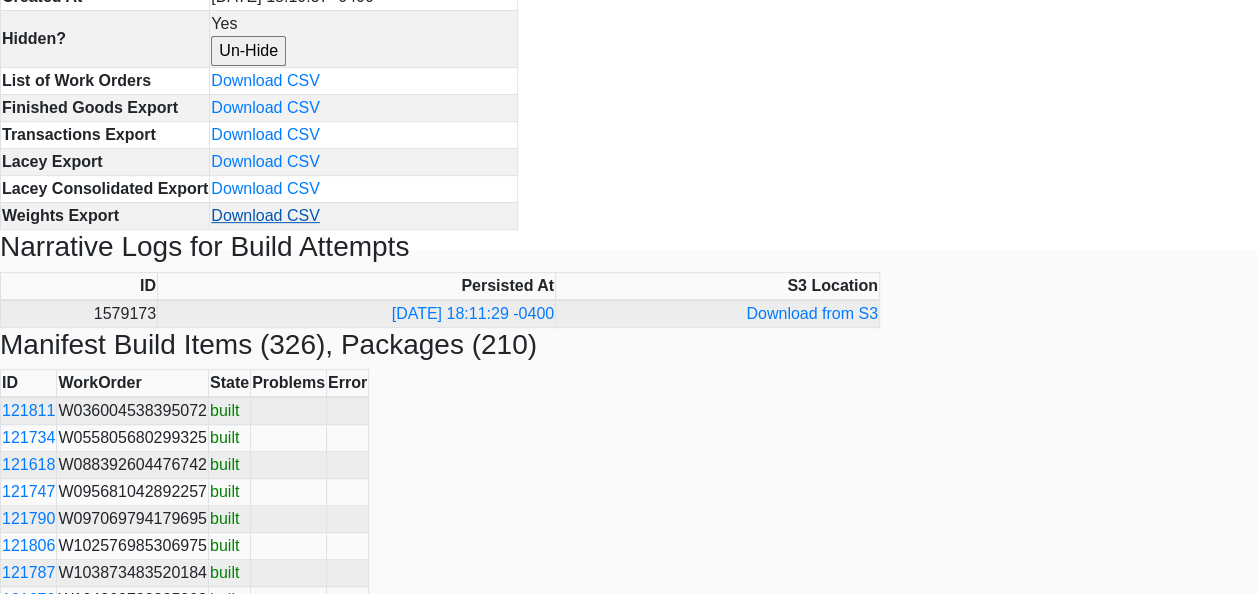 click on "Download CSV" at bounding box center [265, 215] 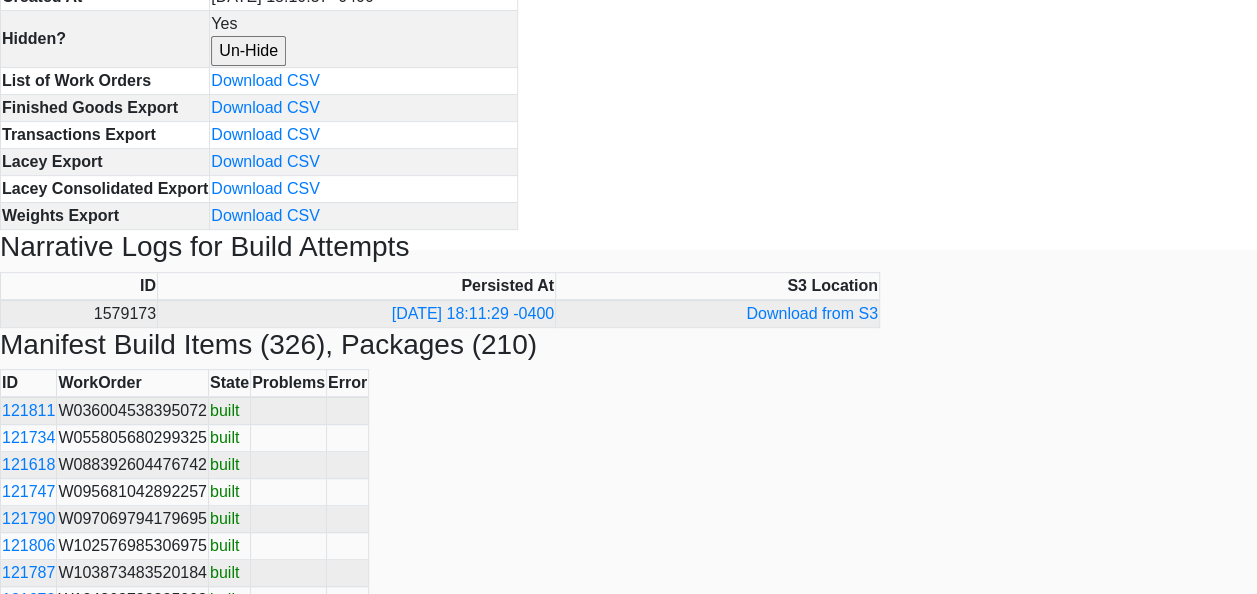 click on "Dekko Manifest Build for 2025-07-11 with prefix 'aaa' Back to list Manifest Build Details ID 461 UUID 79bcb580-6311-402b-b884-c969e00a8de5 Target Date 2025-07-11 Prefix aaa State uploaded Created At 2025-07-11 18:10:57 -0400 Hidden? Yes Un-Hide List of Work Orders Download CSV Finished Goods Export Download CSV Transactions Export Download CSV Lacey Export Download CSV Lacey Consolidated Export Download CSV Weights Export Download CSV Narrative Logs for Build Attempts ID Persisted At S3 Location 1579173 2025-07-11 18:11:29 -0400 Download from S3 Manifest Build Items (326), Packages (210) ID WorkOrder State Problems Error 121811 W036004538395072 built 121734 W055805680299325 built 121618 W088392604476742 built 121747 W095681042892257 built 121790 W097069794179695 built 121806 W102576985306975 built 121787 W103873483520184 built 121670 W104368738325093 built 121843 W109123274498227 built 121677 W109394740511285 built 121847 W114057540226454 built 121570 W116851859172408 built 121805 W117660416165101 built built" at bounding box center (628, 4460) 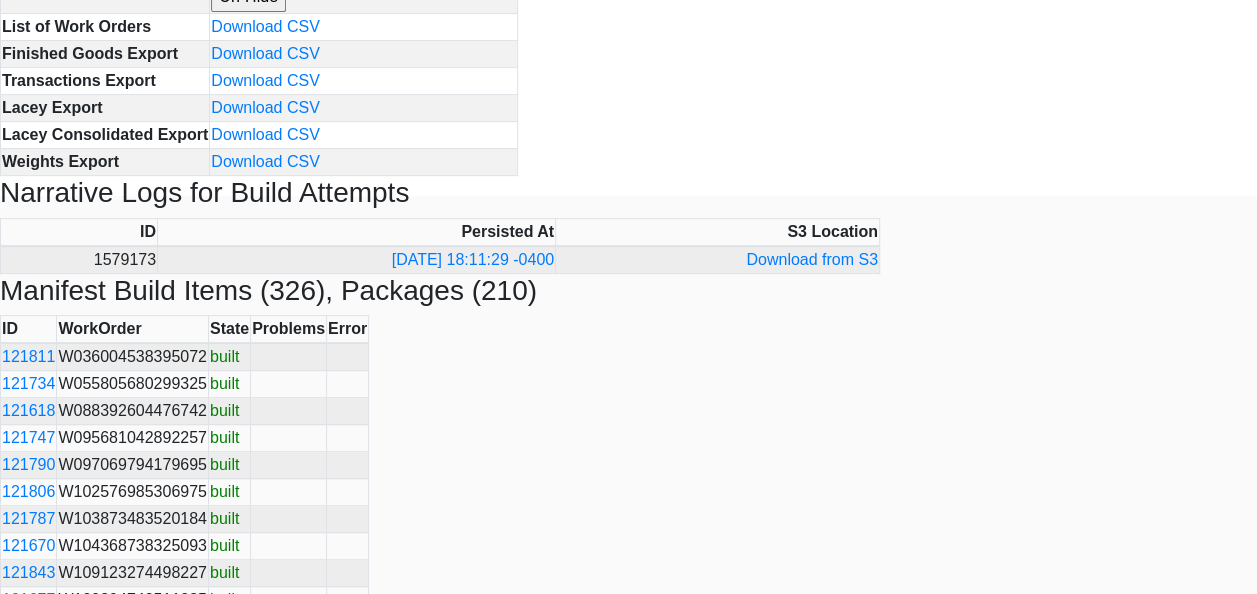 scroll, scrollTop: 400, scrollLeft: 0, axis: vertical 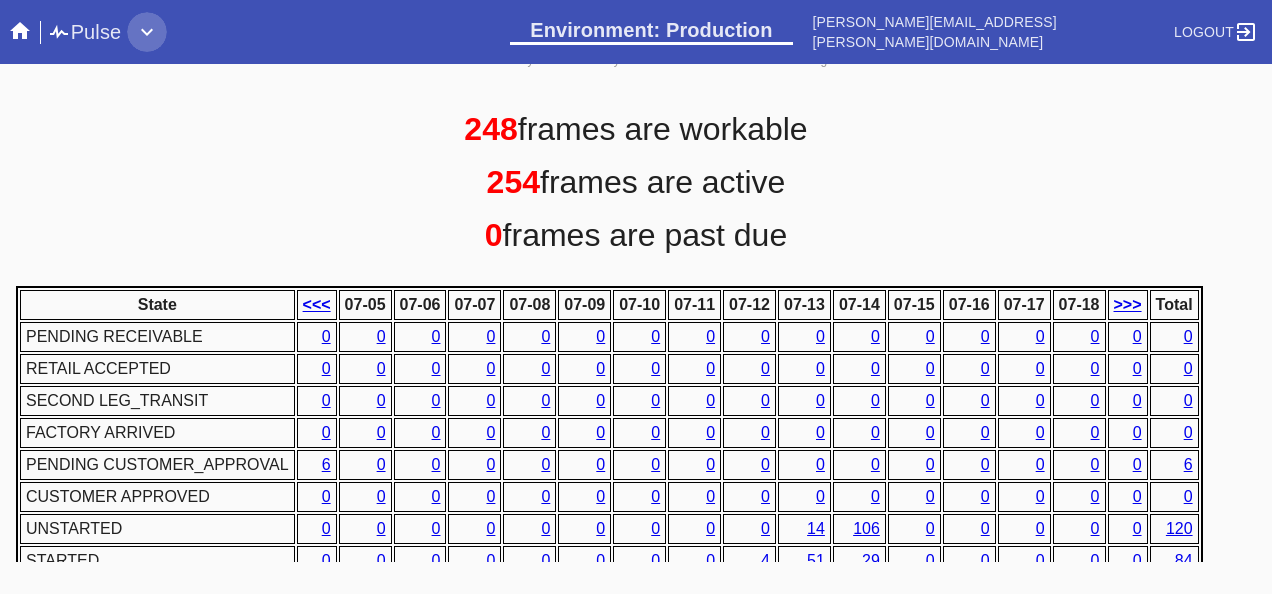 click 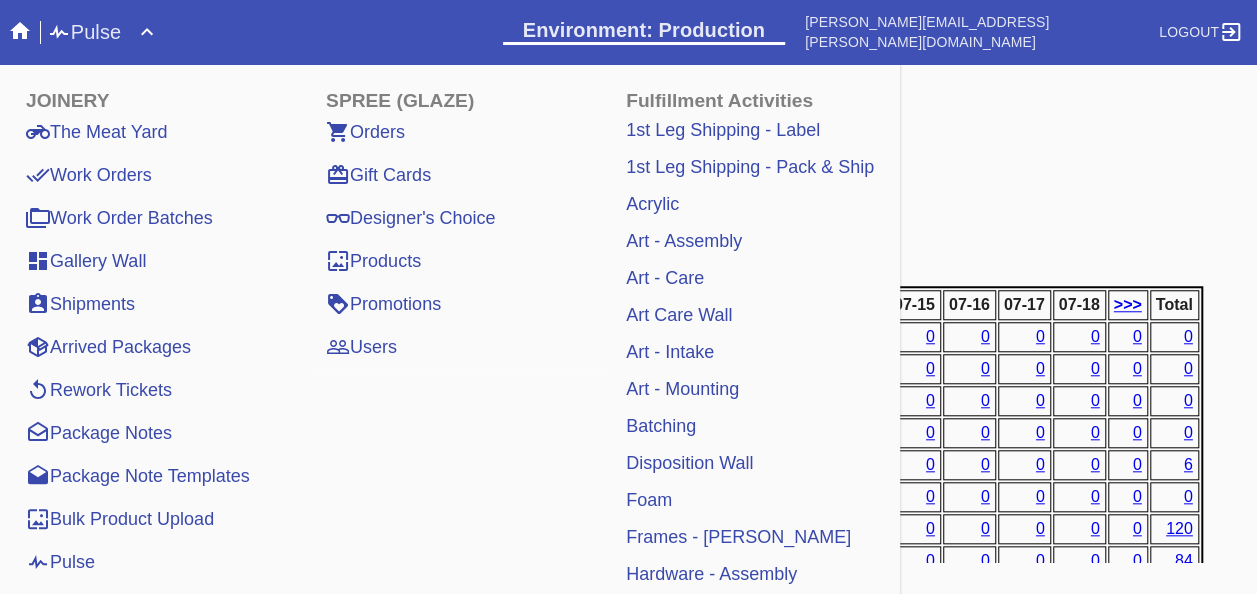 click on "Work Orders" at bounding box center [89, 175] 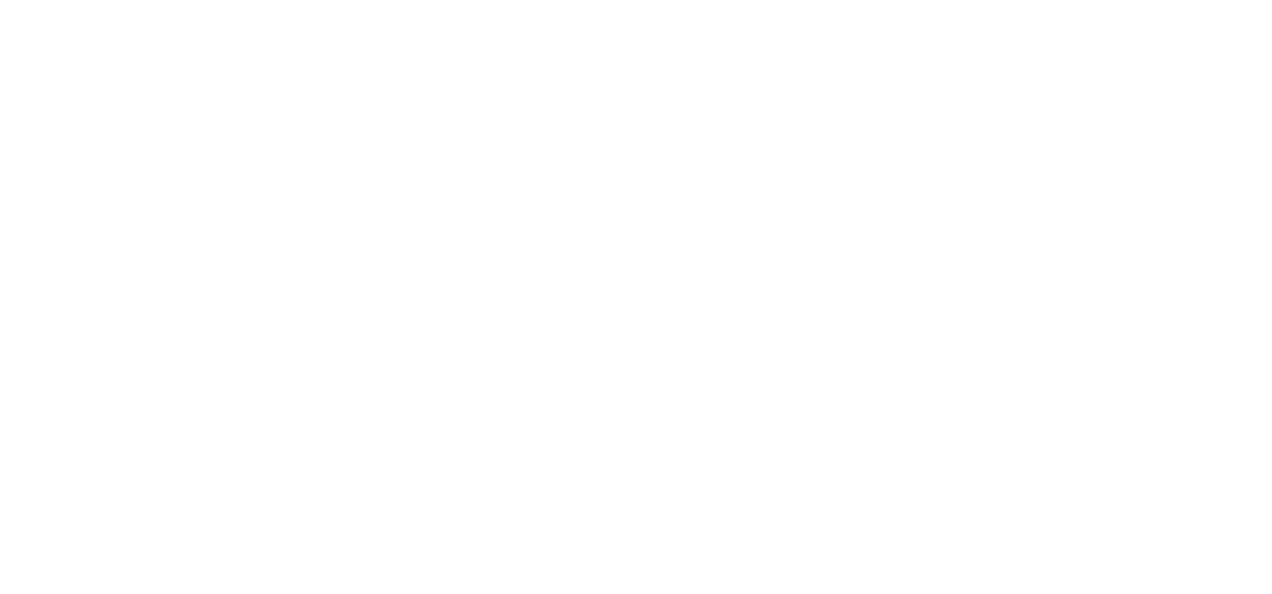 scroll, scrollTop: 0, scrollLeft: 0, axis: both 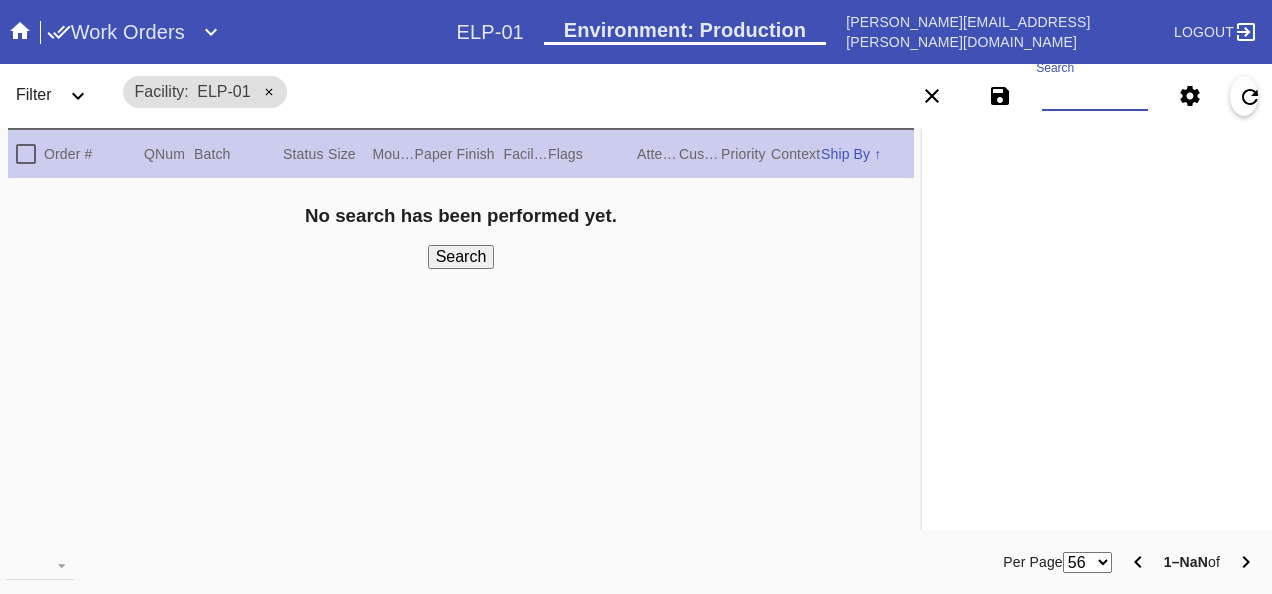 click on "Search" at bounding box center [1094, 96] 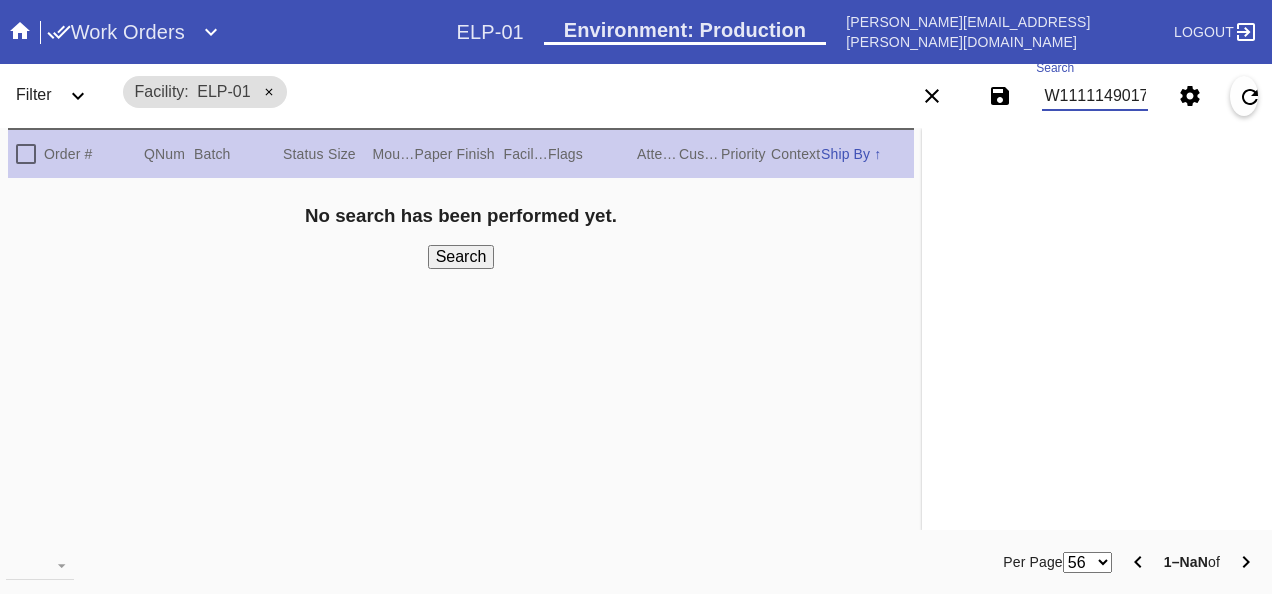 scroll, scrollTop: 0, scrollLeft: 48, axis: horizontal 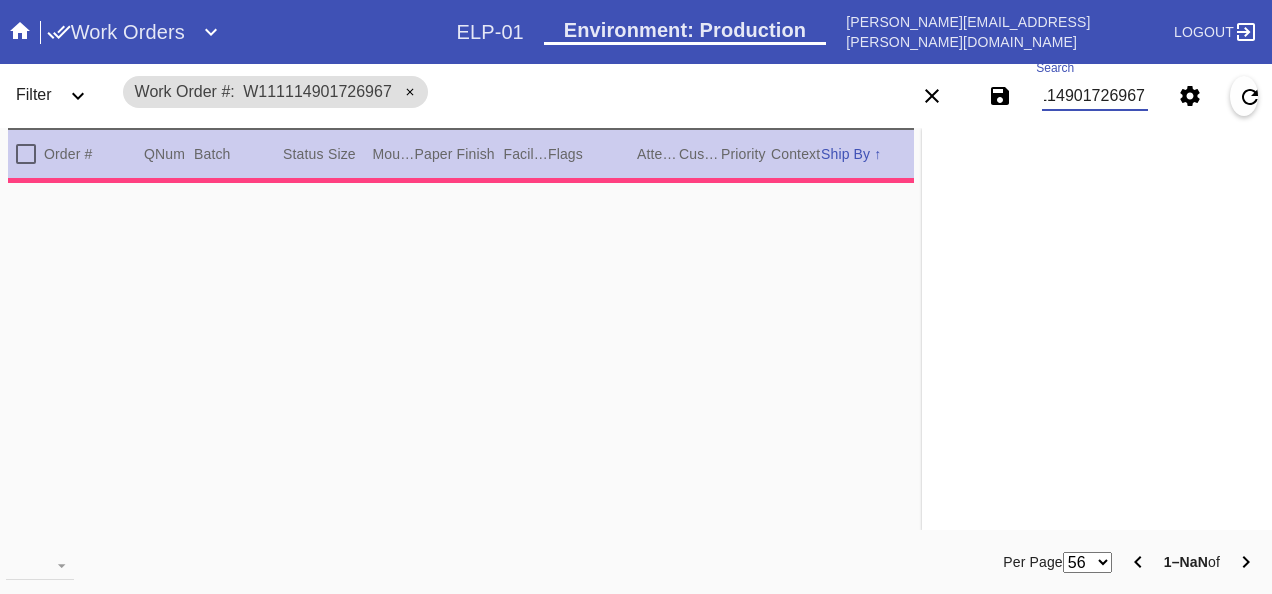 type on "2.5" 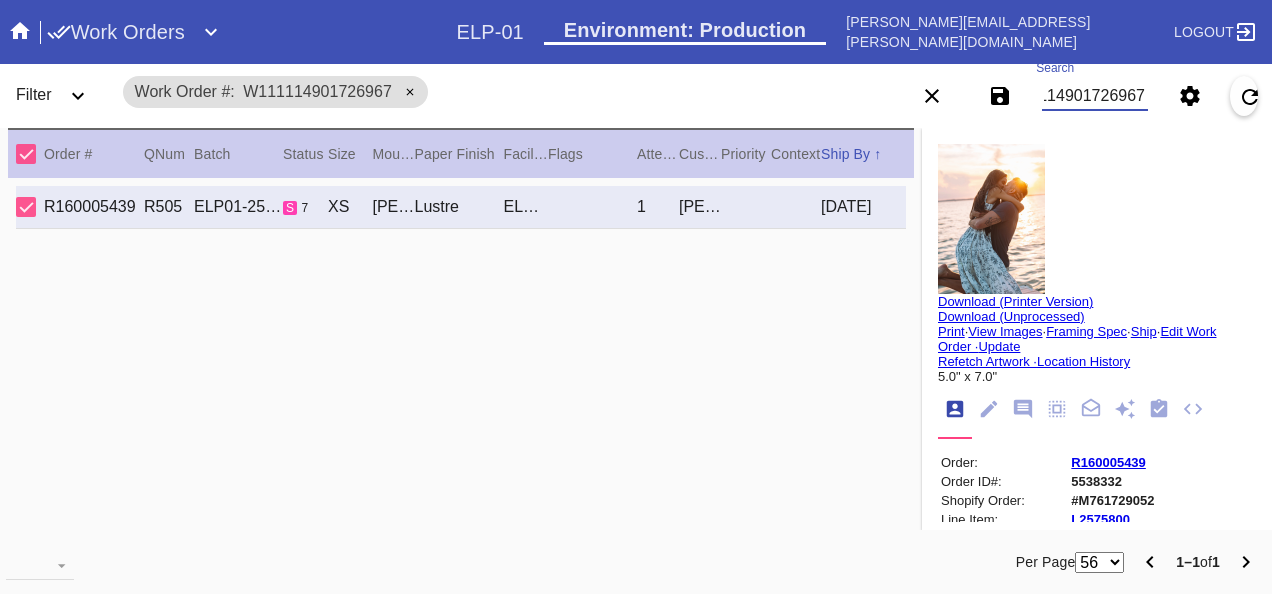 type on "W111114901726967" 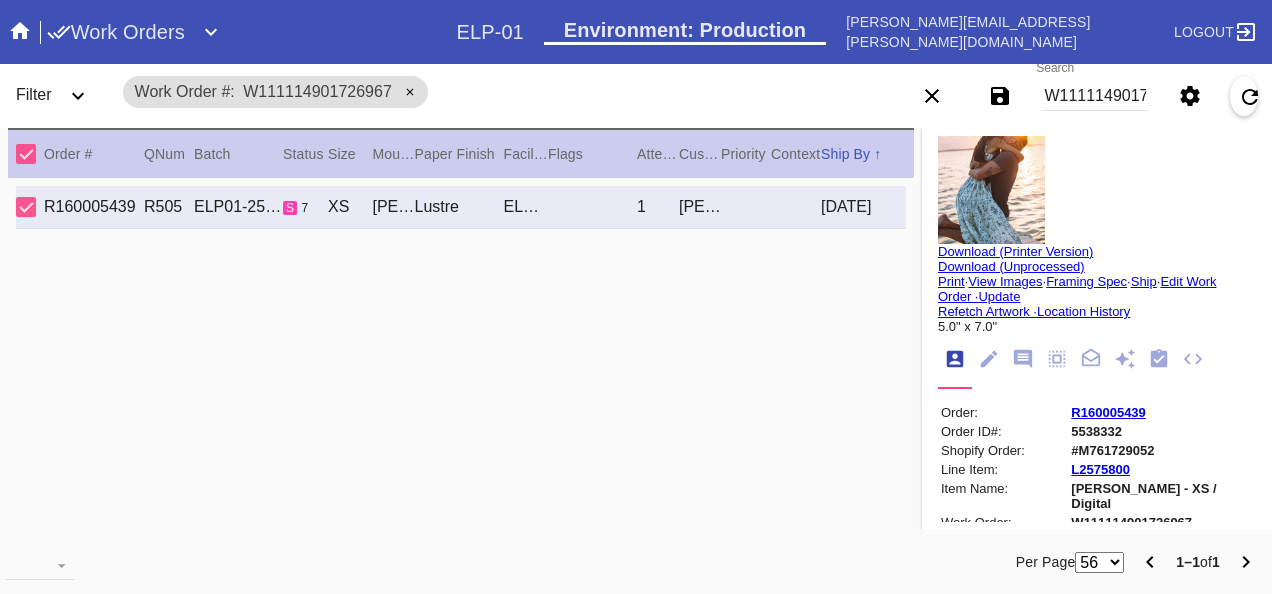 scroll, scrollTop: 58, scrollLeft: 0, axis: vertical 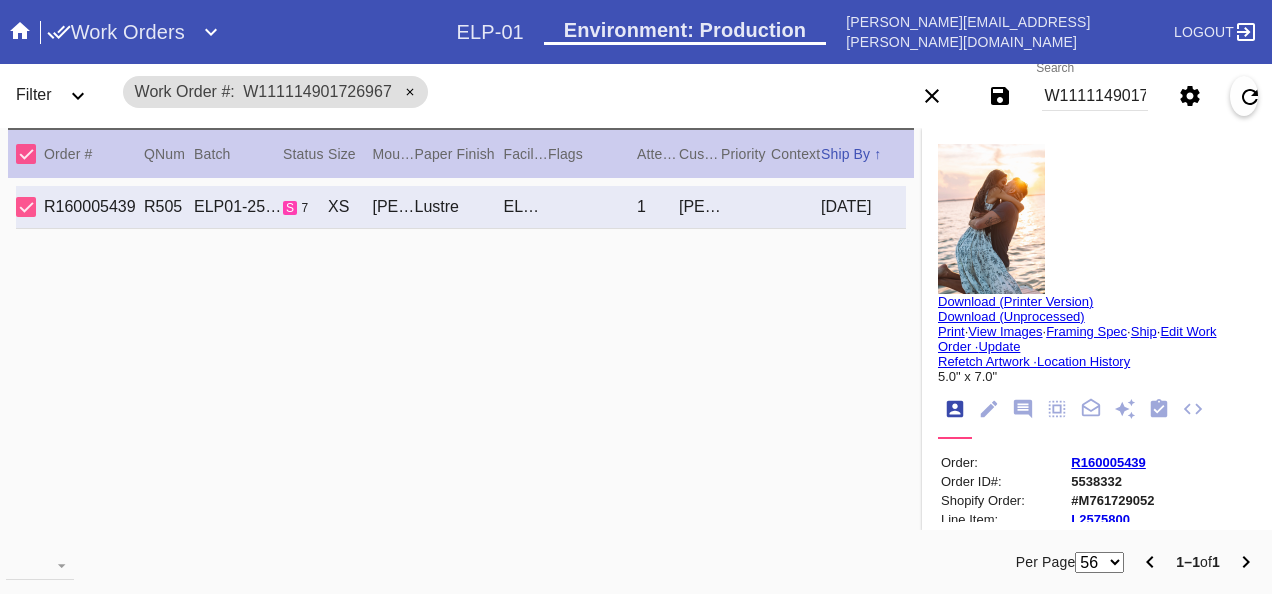 click on "ELP01-250710-016" at bounding box center (238, 207) 